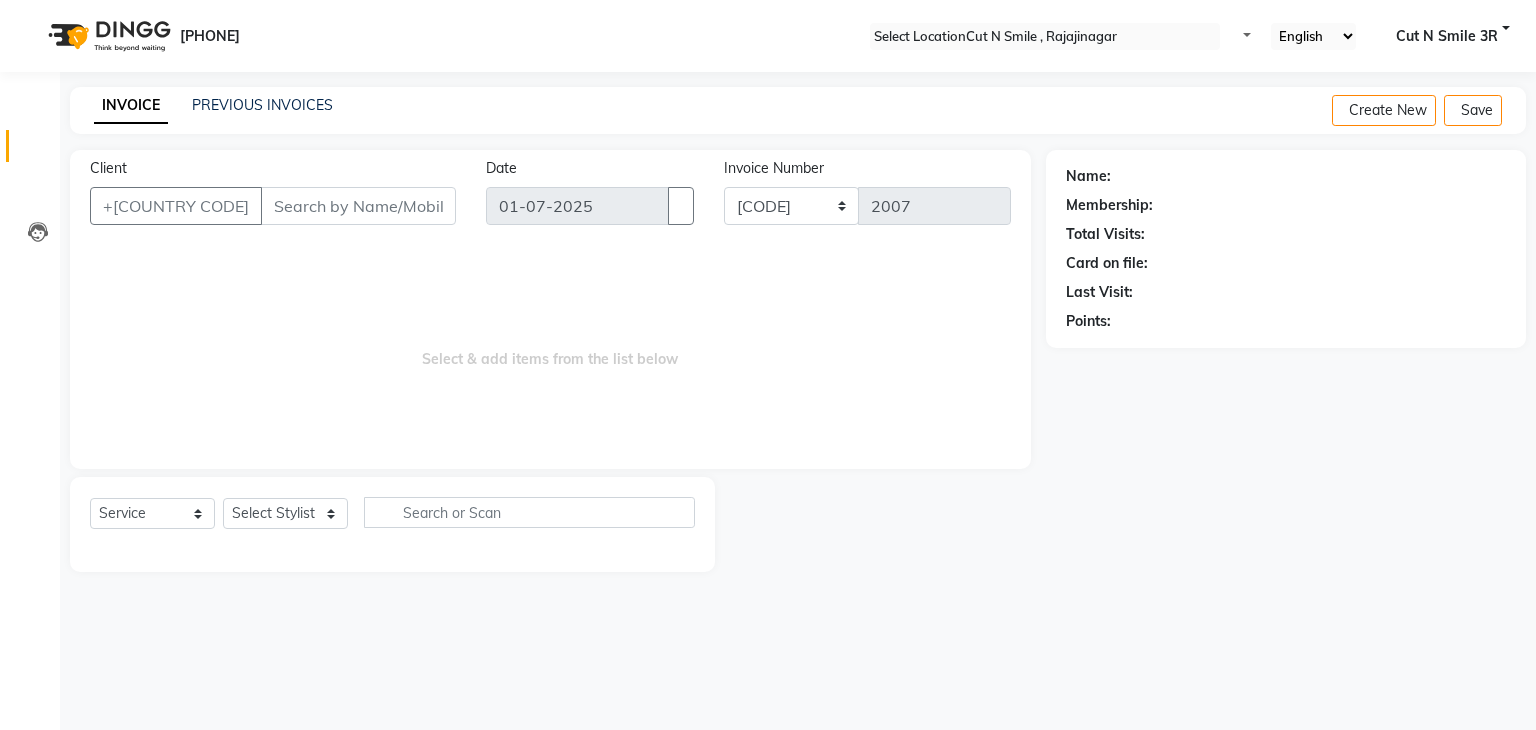 click on "Client" at bounding box center (358, 206) 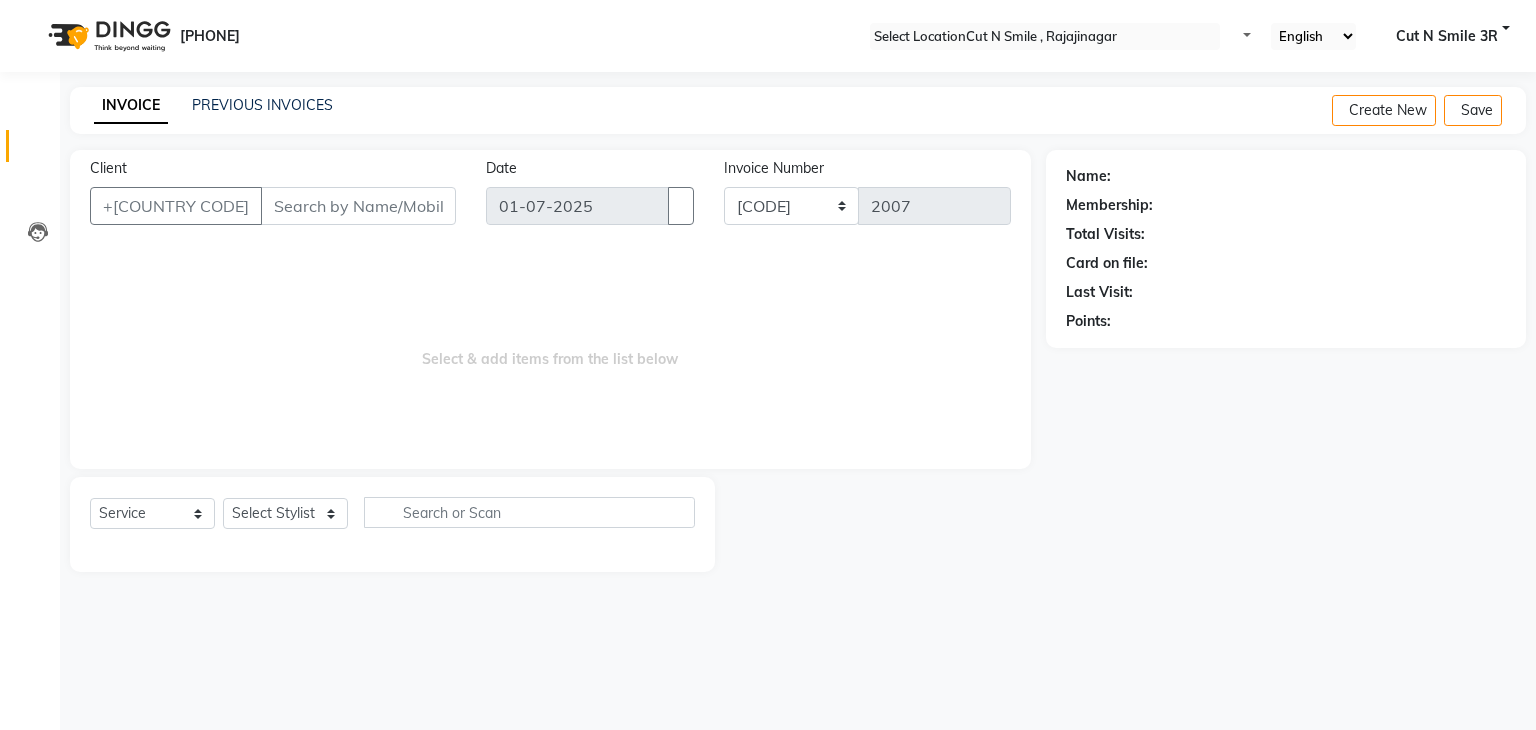 scroll, scrollTop: 0, scrollLeft: 0, axis: both 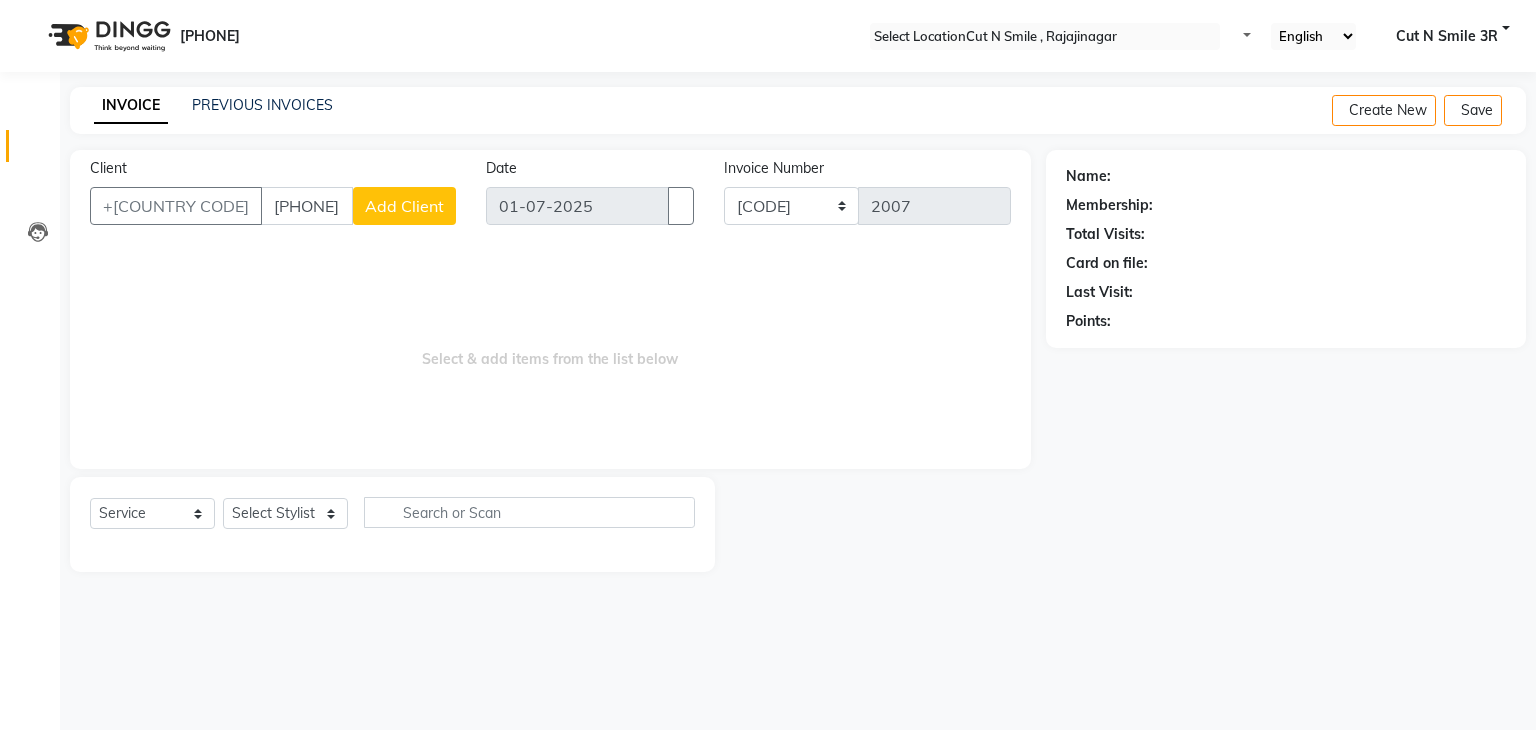 type on "[PHONE]" 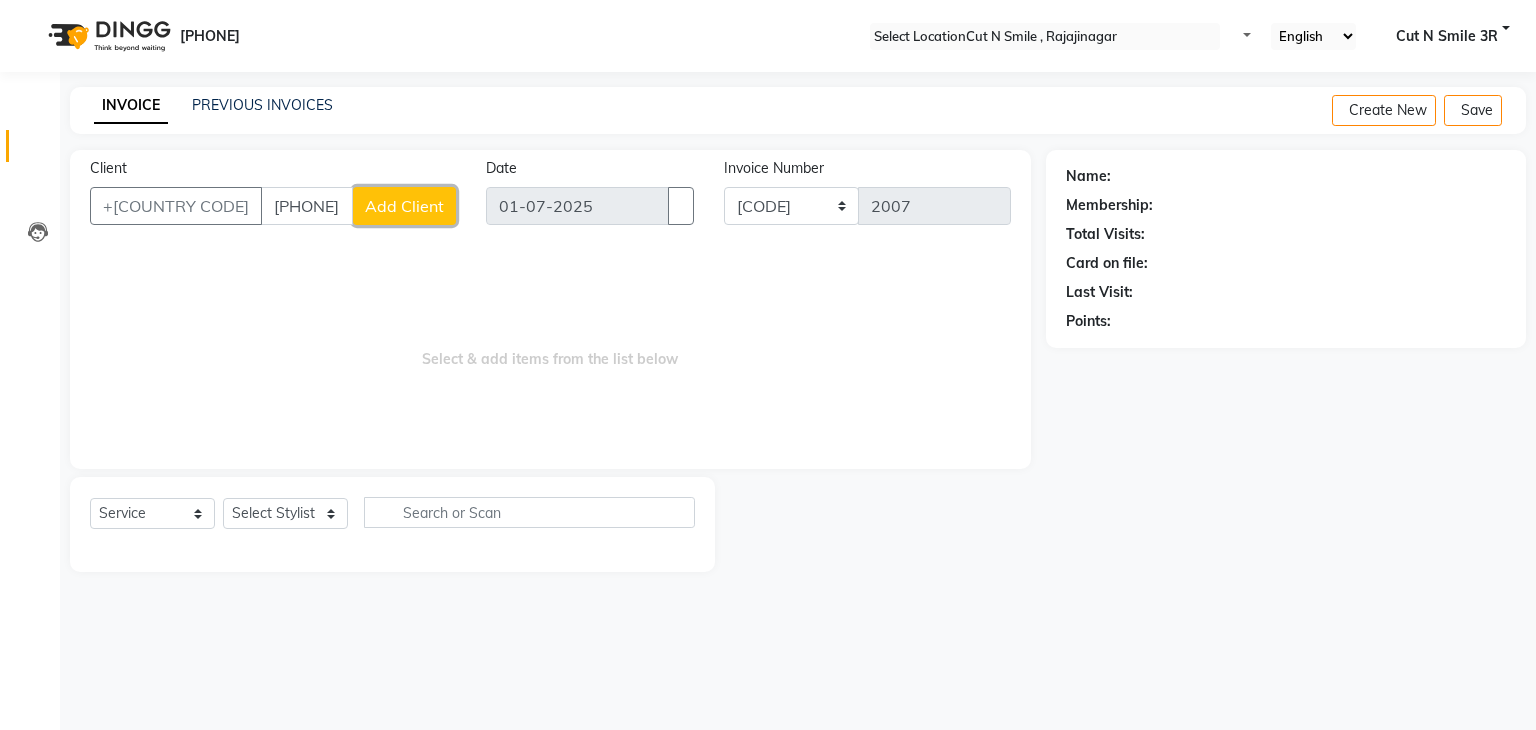 click on "Add Client" at bounding box center [404, 206] 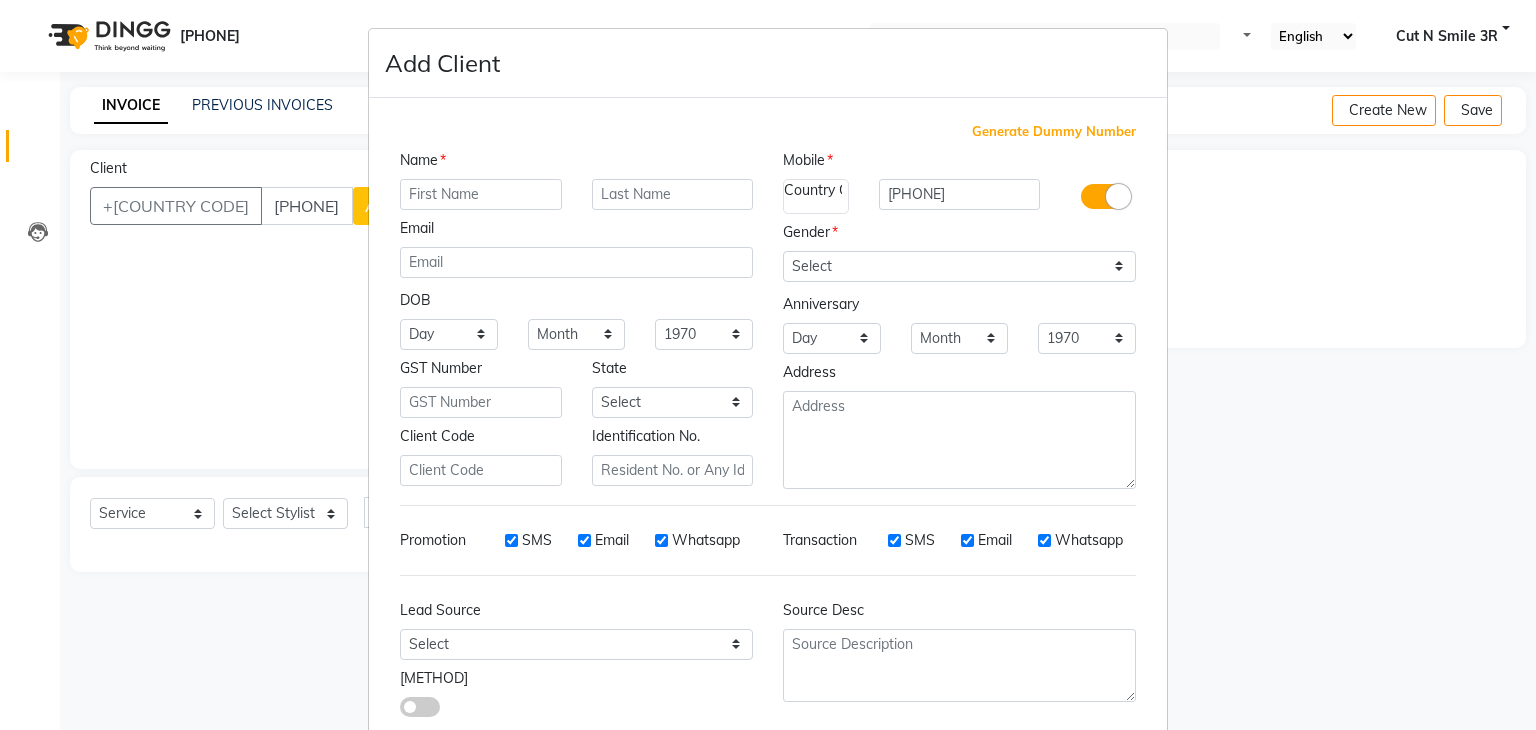 click at bounding box center [481, 194] 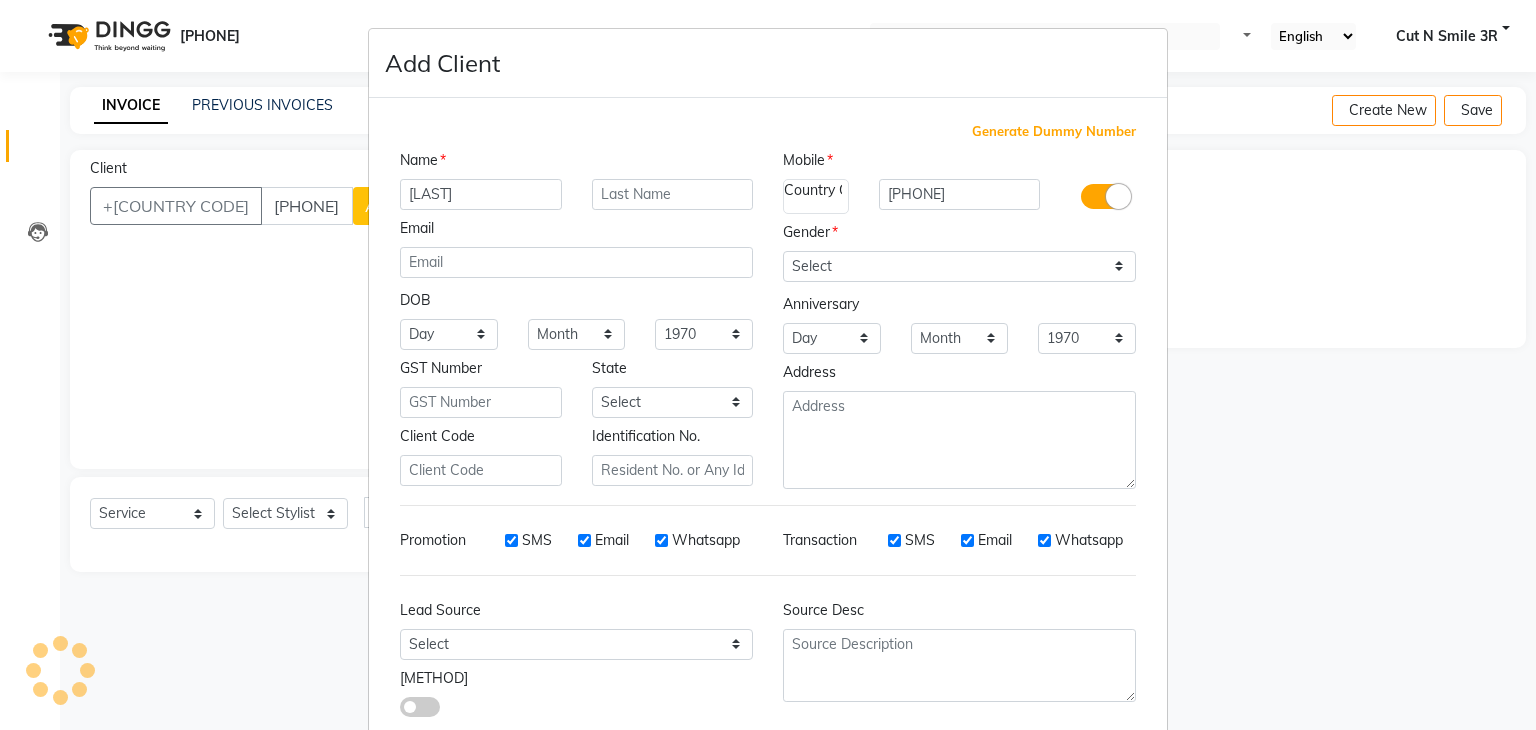 type on "[LAST]" 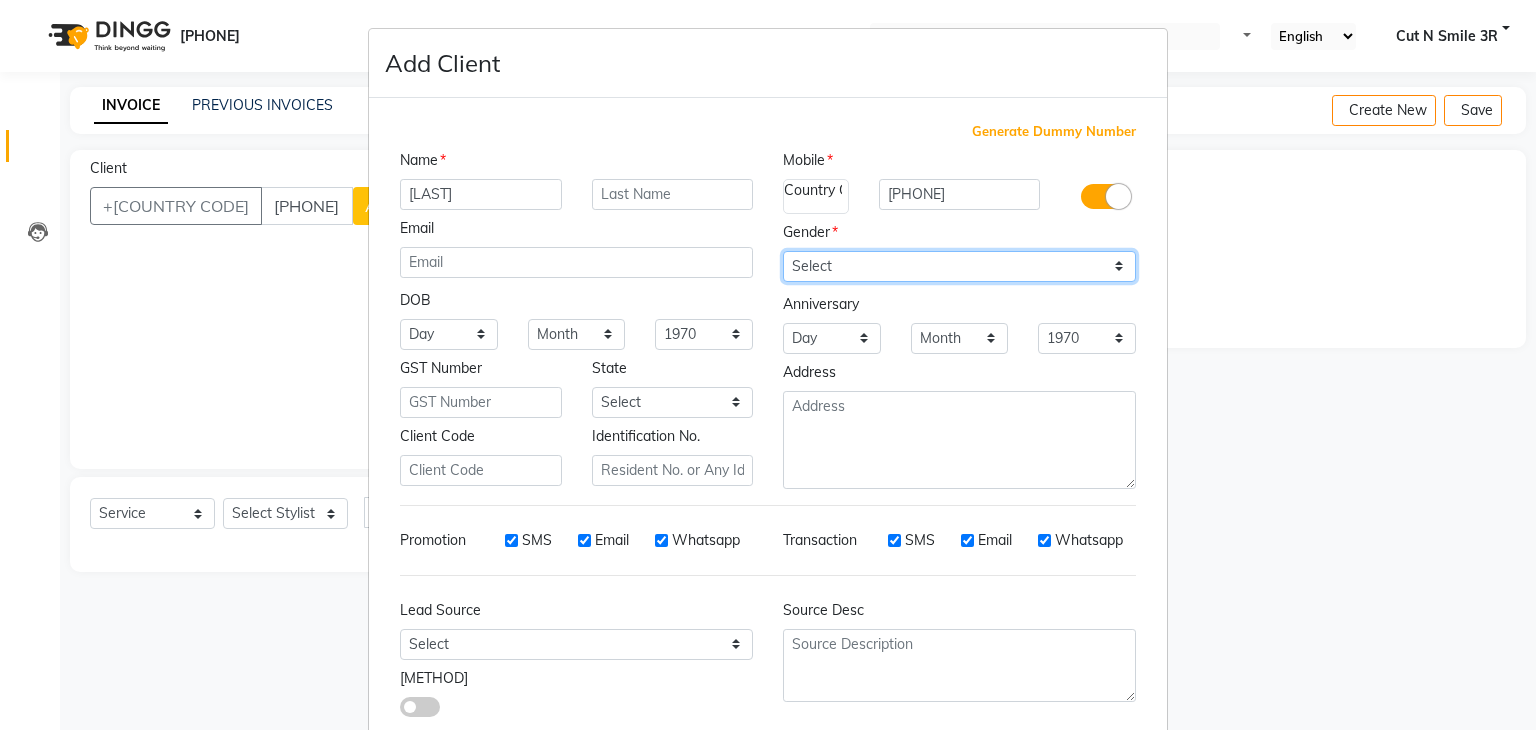 click on "Select Male Female Other Prefer Not To Say" at bounding box center (959, 266) 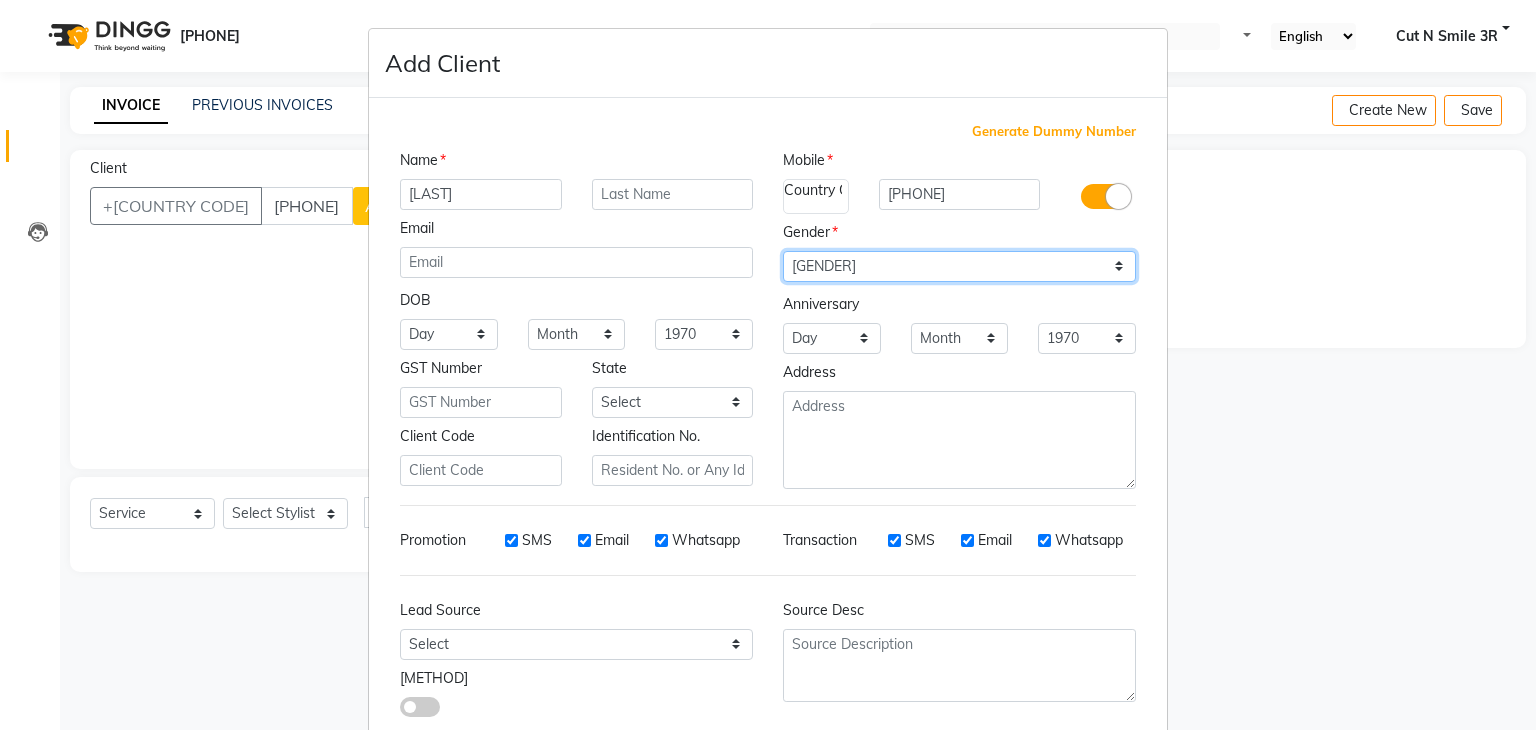 click on "Select Male Female Other Prefer Not To Say" at bounding box center [959, 266] 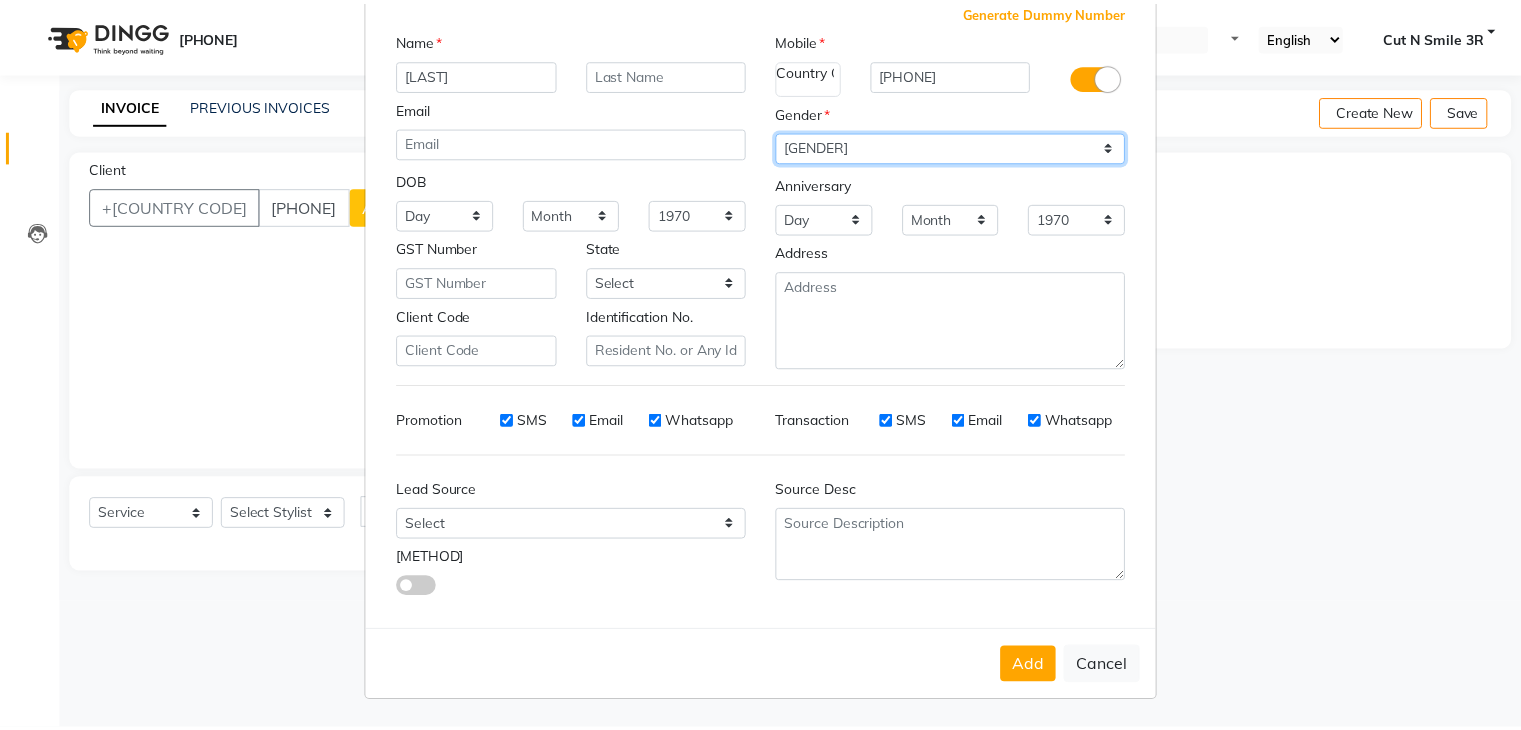 scroll, scrollTop: 126, scrollLeft: 0, axis: vertical 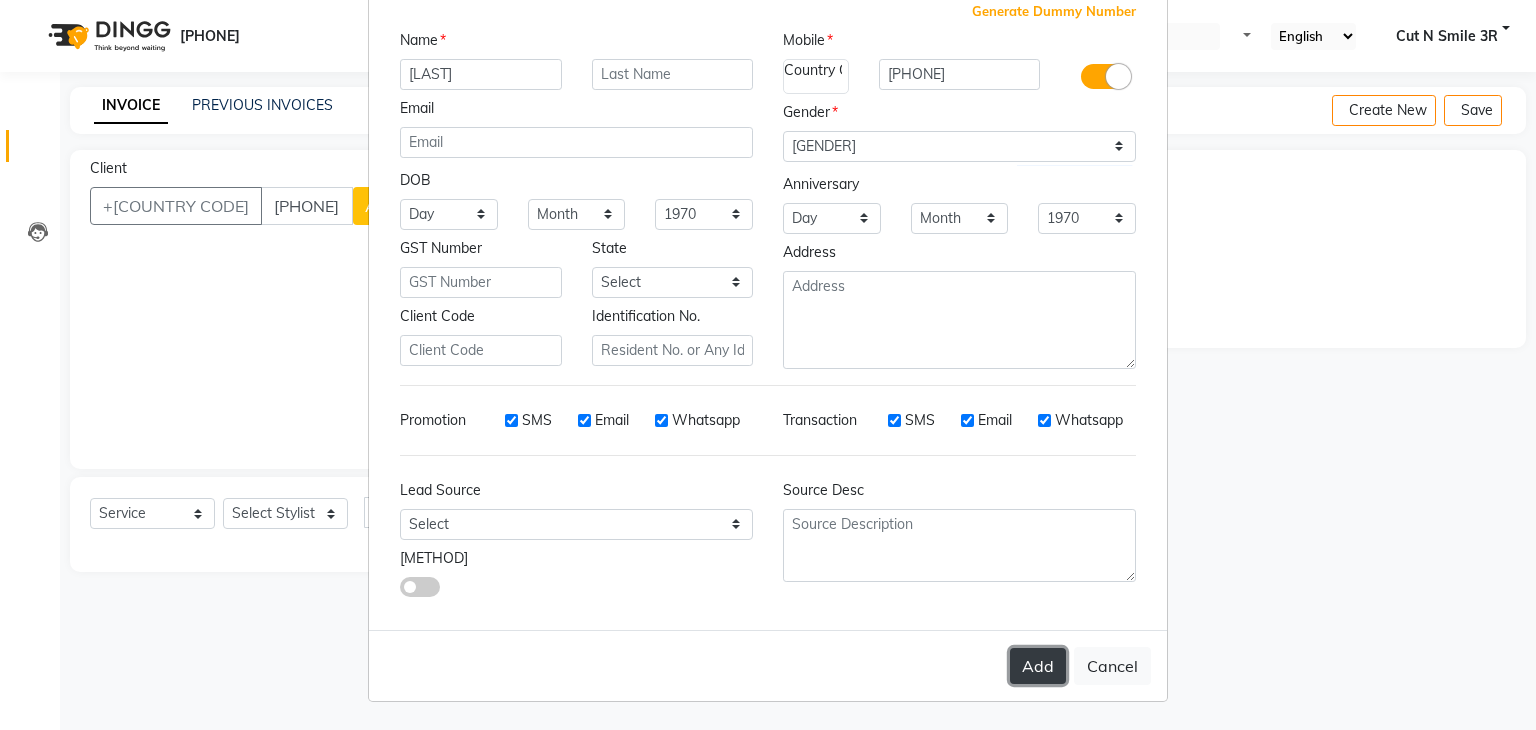 click on "Add" at bounding box center [1038, 666] 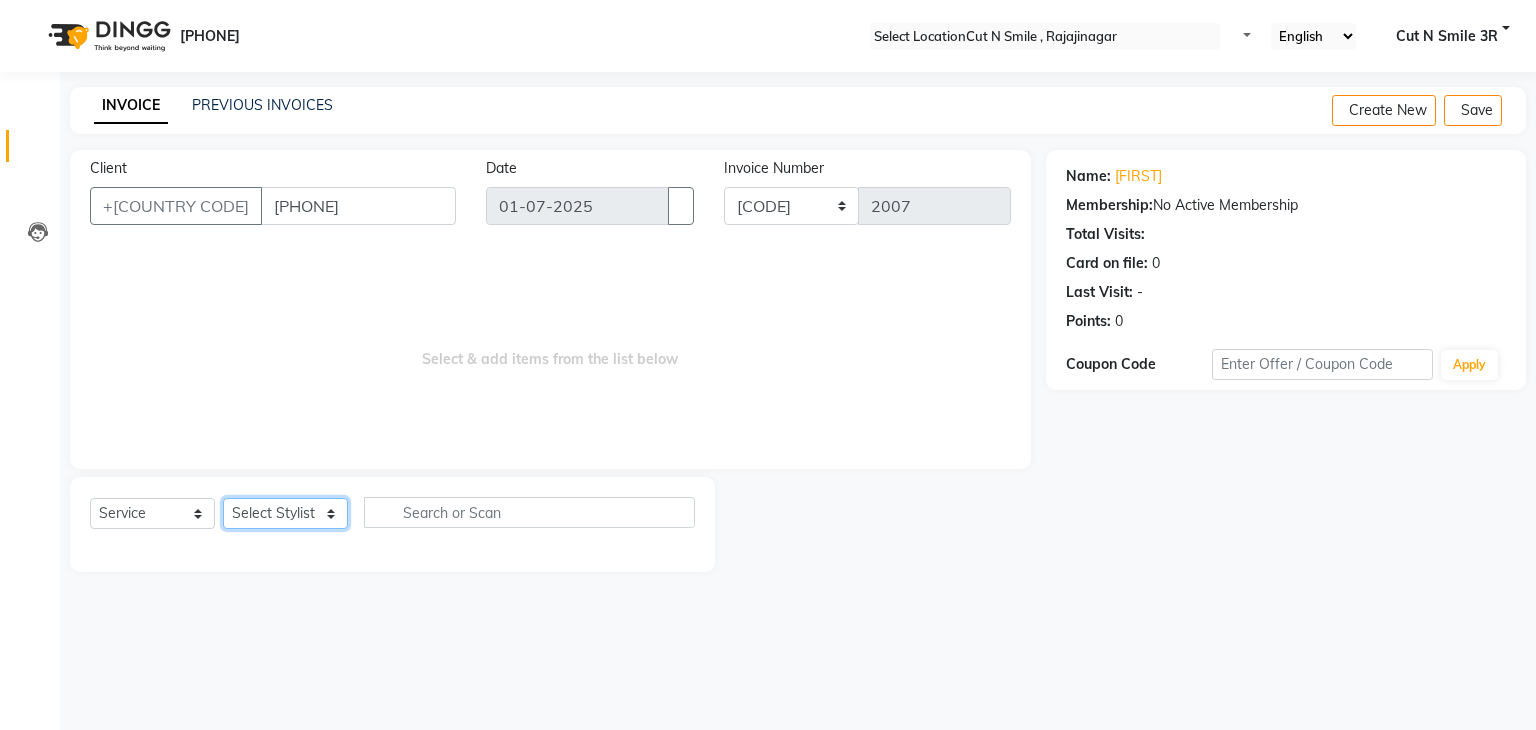 click on "Select Stylist Ali ML Ammu 3R Ankith VN Ash Mohammed 3R Atheek 3R Binitha 3R Bipana 4R CNS BOB  Cut N Smile 17M  Cut N Smile 3R Cut n Smile 4R Cut N Smile 9M Cut N Smile ML Cut N Smile V Fazil Ali 4R Govind VN Hema 4R Jayashree VN Karan VN Love 4R Mani Singh 3R Manu 4R  Muskaan VN Nadeem 4R N D M 4R NDM Alam 4R Noushad VN Pavan 4R Priya BOB Priyanka 3R Rahul 3R Ravi 3R Riya BOB Rohith 4R Roobina 3R Roopa 4R Rubina BOB Sahil Ahmed 3R Sahil Bhatti 4R Sameer 3R Sanajana BOB  Sanjana BOB Sarita VN Shaan 4R Shahid 4R Shakir VN Shanavaaz BOB Shiney 3R Shivu Raj 4R Srijana BOB Sunil Laddi 4R Sunny VN Supriya BOB Sushmitha 4R Vakeel 3R Varas 4R Varas BOB Vishwa VN" at bounding box center [285, 513] 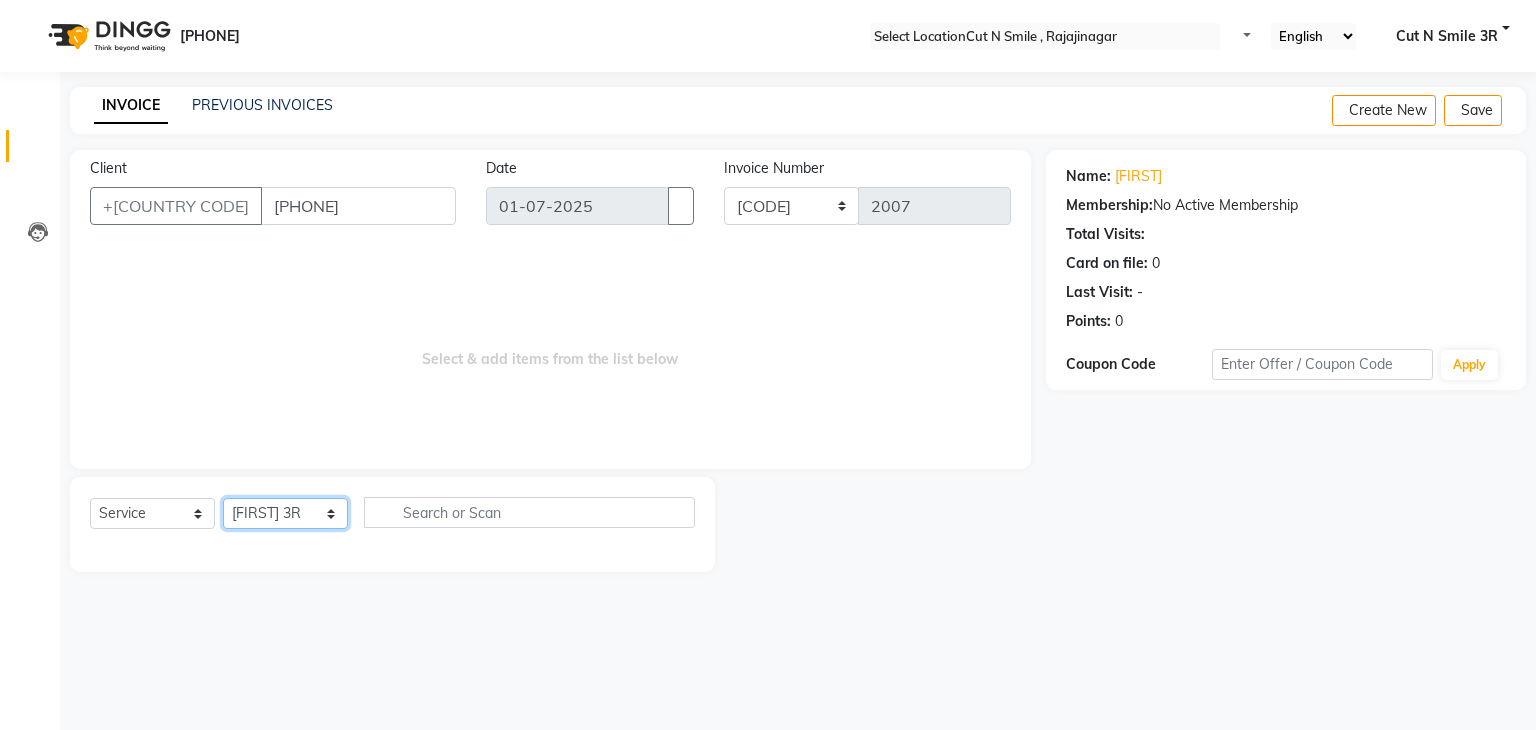 click on "Select Stylist Ali ML Ammu 3R Ankith VN Ash Mohammed 3R Atheek 3R Binitha 3R Bipana 4R CNS BOB  Cut N Smile 17M  Cut N Smile 3R Cut n Smile 4R Cut N Smile 9M Cut N Smile ML Cut N Smile V Fazil Ali 4R Govind VN Hema 4R Jayashree VN Karan VN Love 4R Mani Singh 3R Manu 4R  Muskaan VN Nadeem 4R N D M 4R NDM Alam 4R Noushad VN Pavan 4R Priya BOB Priyanka 3R Rahul 3R Ravi 3R Riya BOB Rohith 4R Roobina 3R Roopa 4R Rubina BOB Sahil Ahmed 3R Sahil Bhatti 4R Sameer 3R Sanajana BOB  Sanjana BOB Sarita VN Shaan 4R Shahid 4R Shakir VN Shanavaaz BOB Shiney 3R Shivu Raj 4R Srijana BOB Sunil Laddi 4R Sunny VN Supriya BOB Sushmitha 4R Vakeel 3R Varas 4R Varas BOB Vishwa VN" at bounding box center (285, 513) 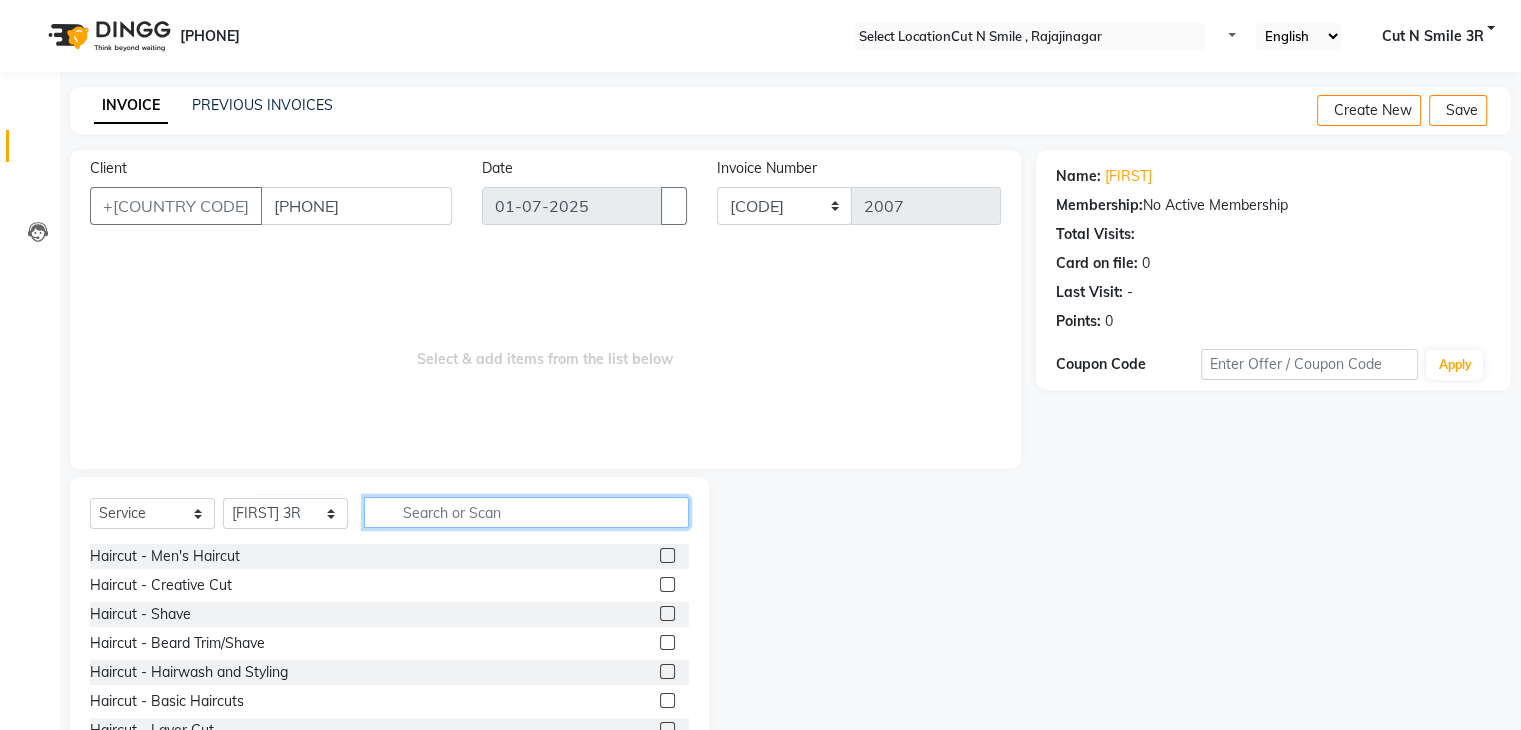 click at bounding box center (526, 512) 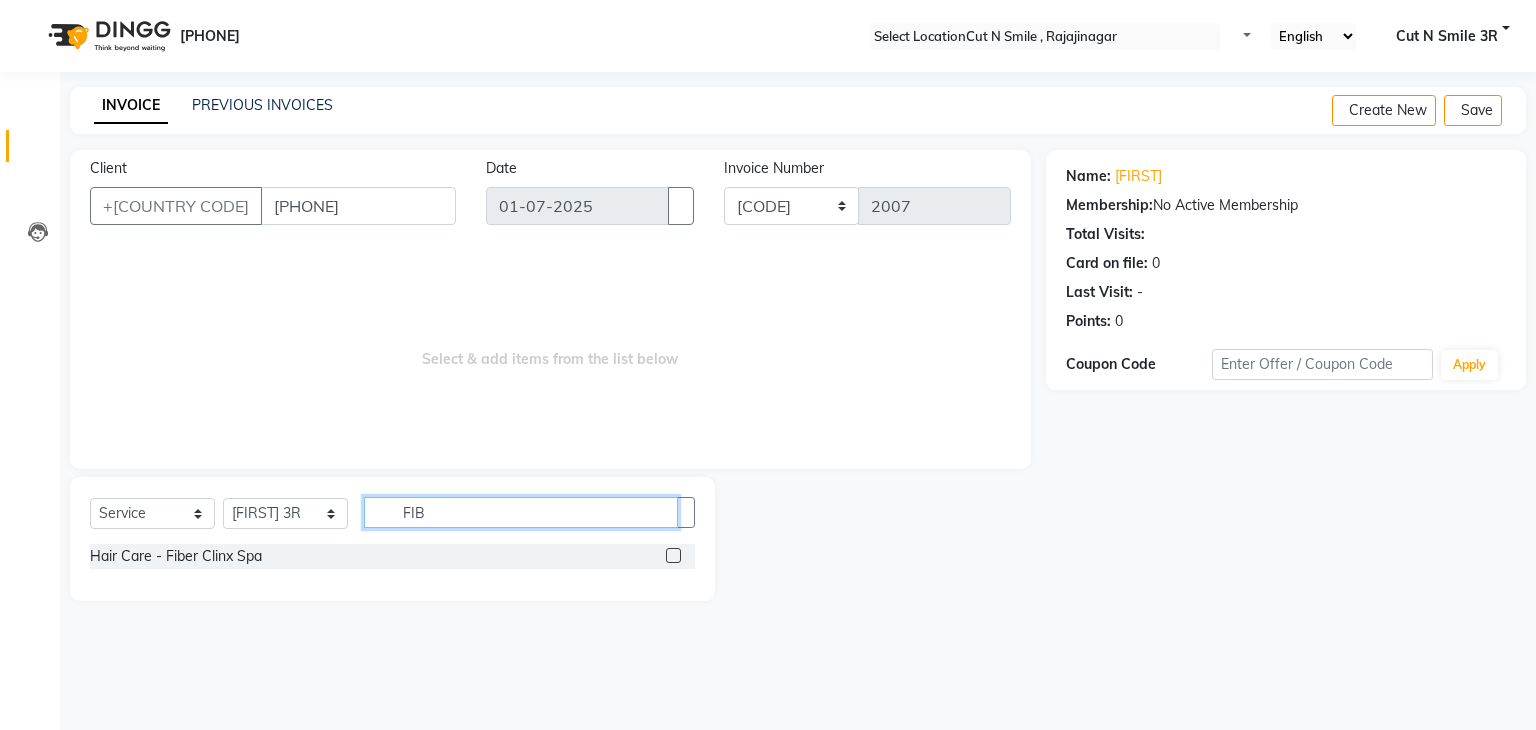 type on "FIB" 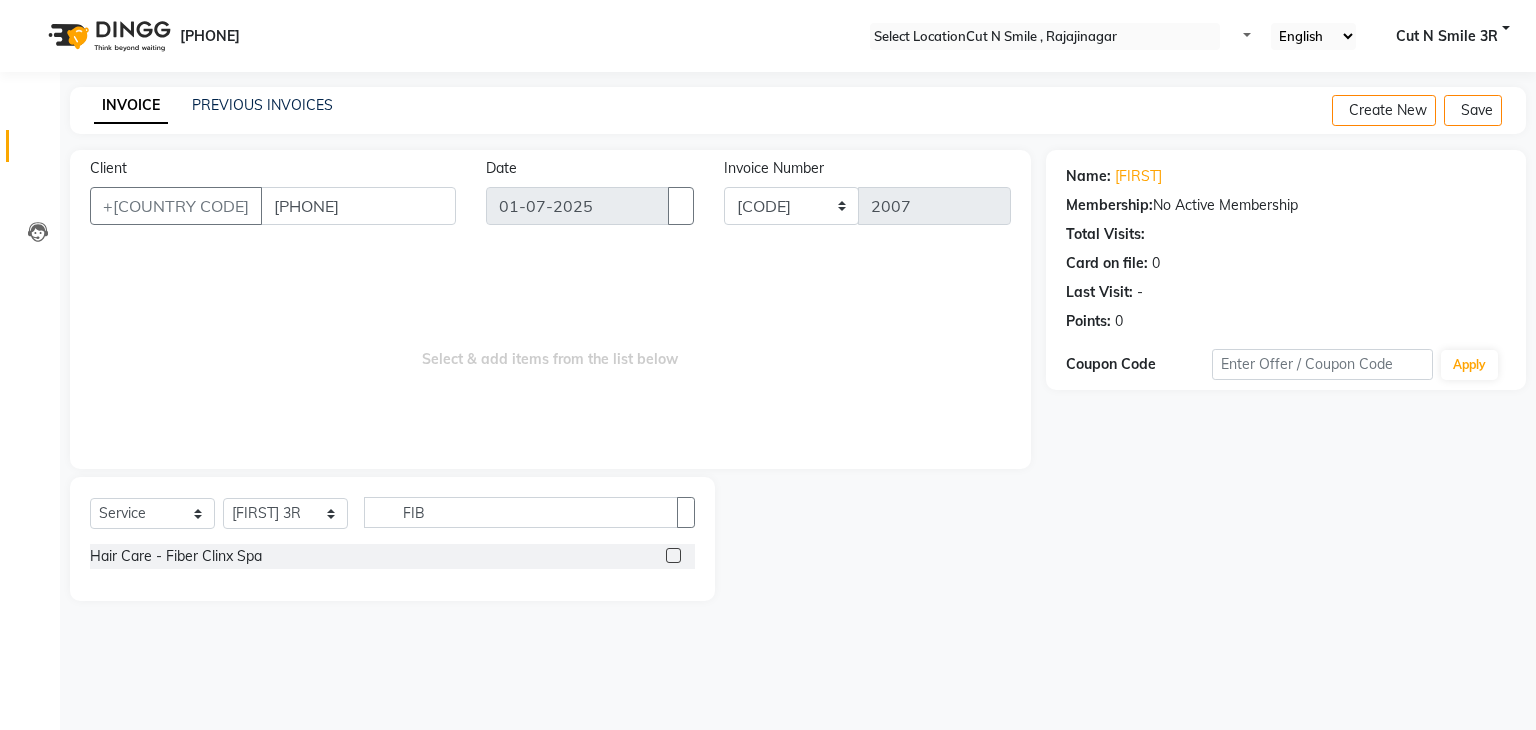 click at bounding box center [673, 555] 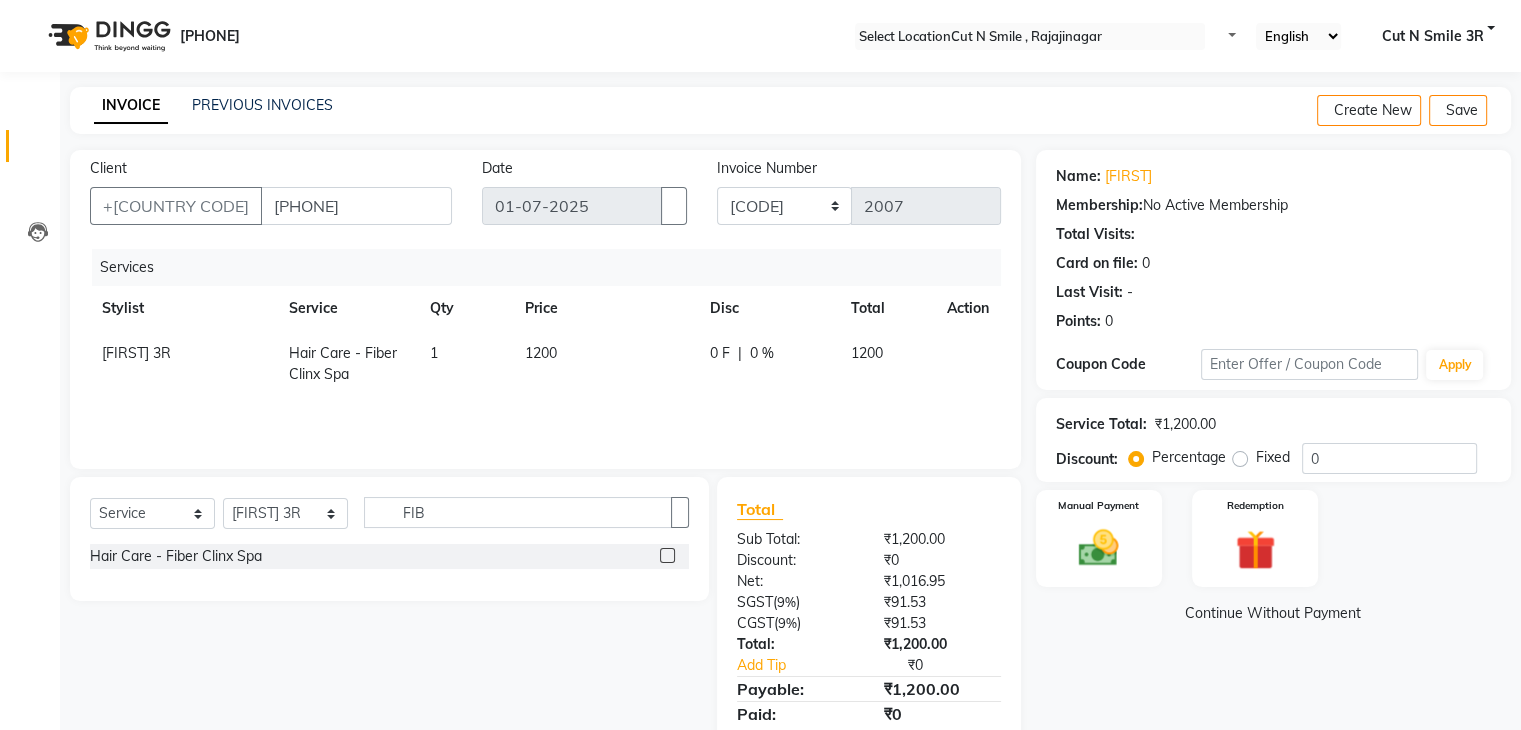 click on "1" at bounding box center [465, 364] 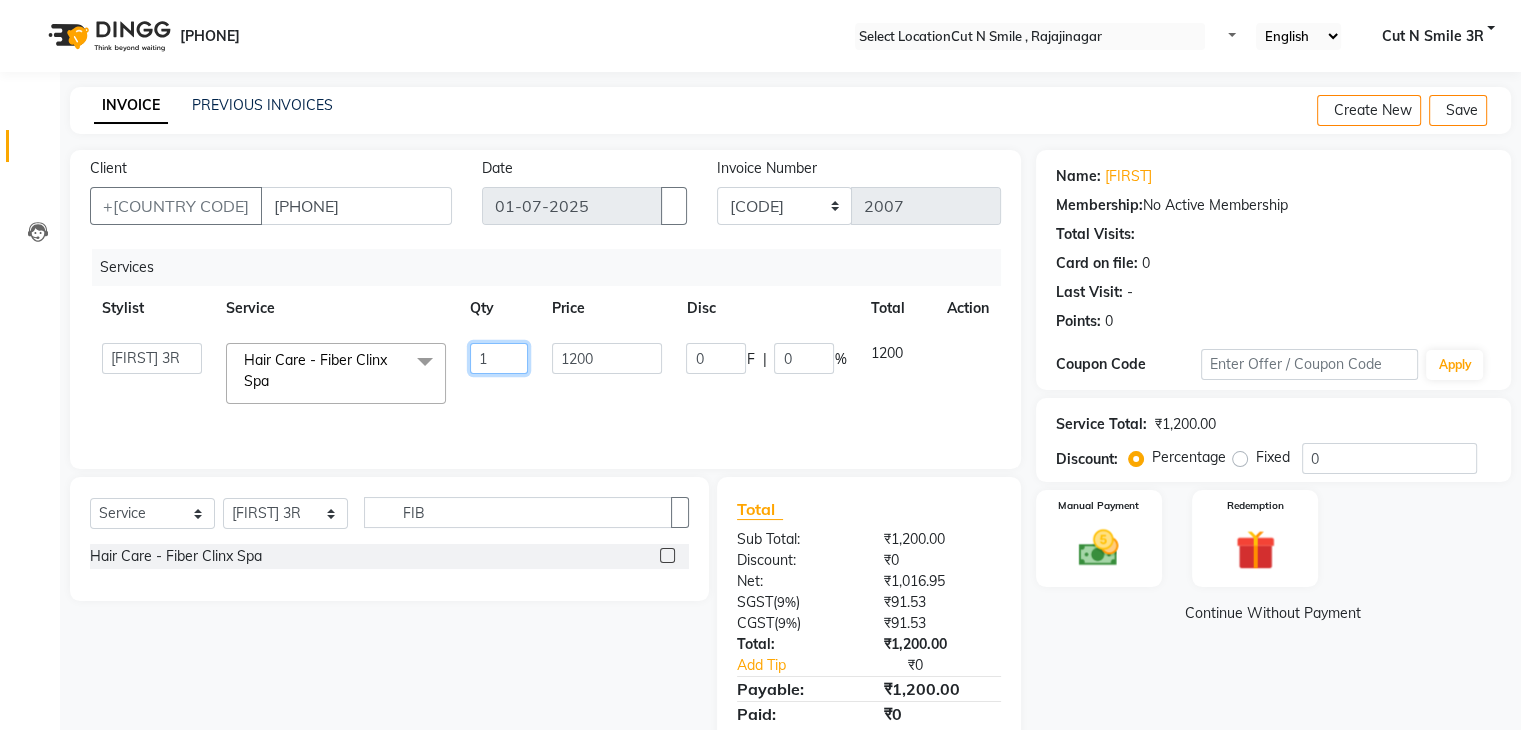 click on "1" at bounding box center (499, 358) 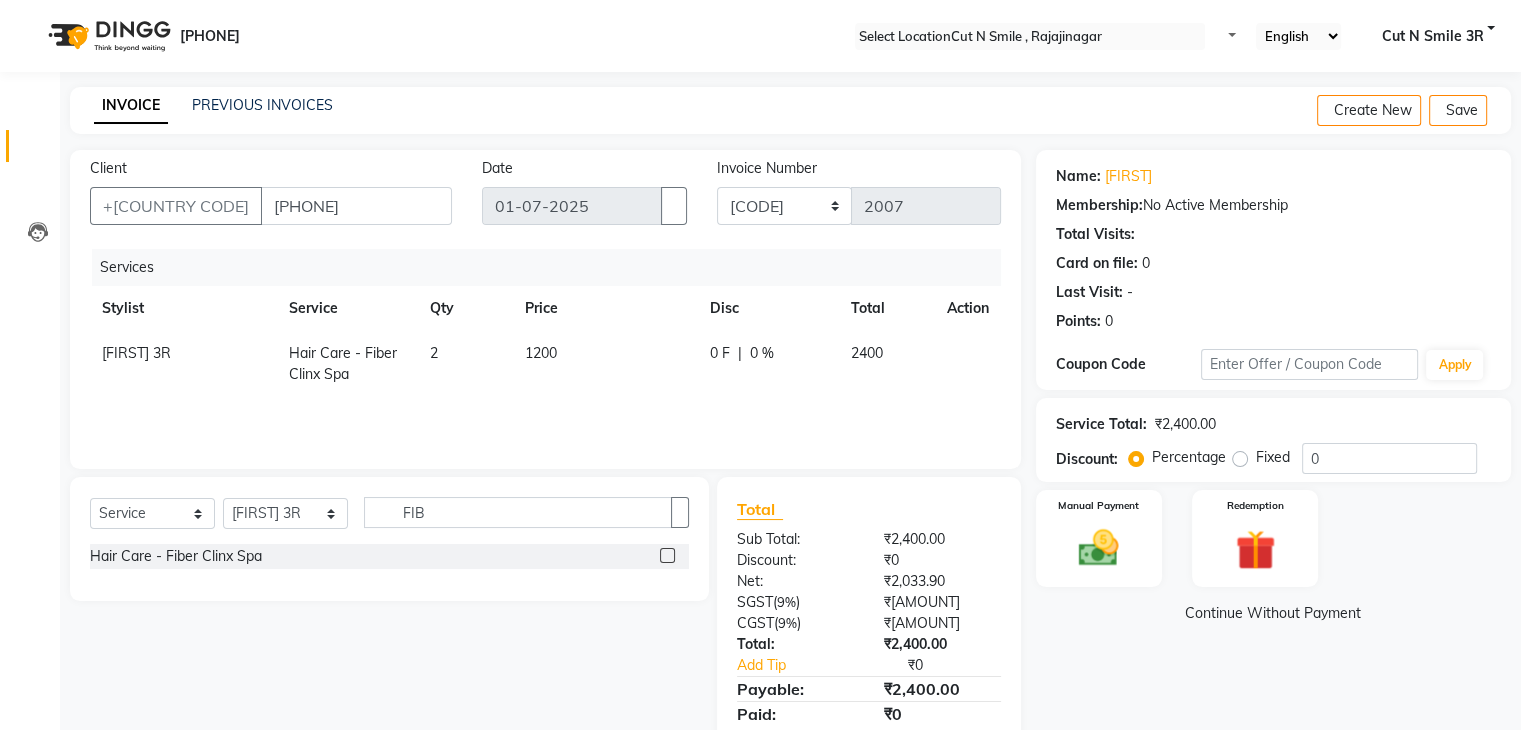 click on "1200" at bounding box center [605, 364] 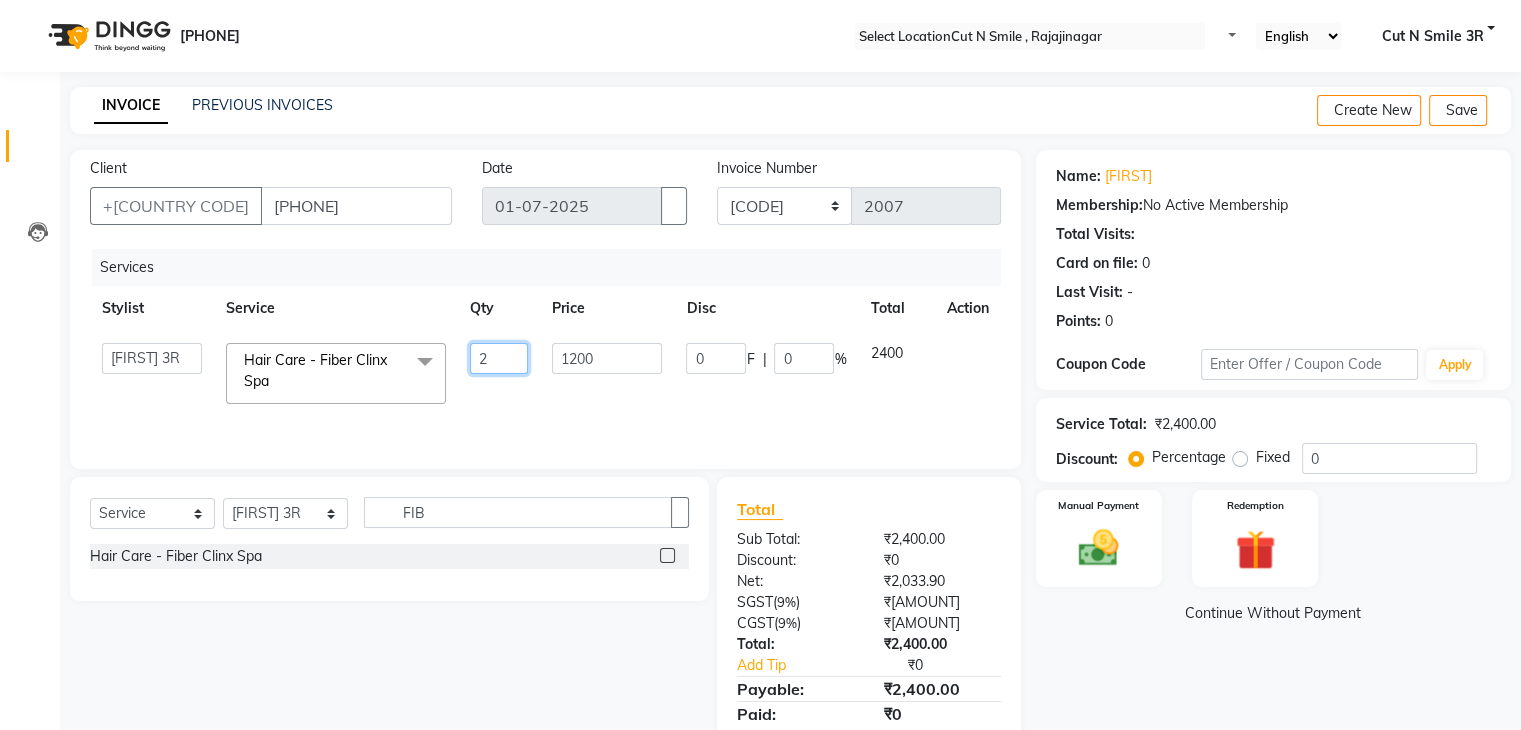 click on "2" at bounding box center (499, 358) 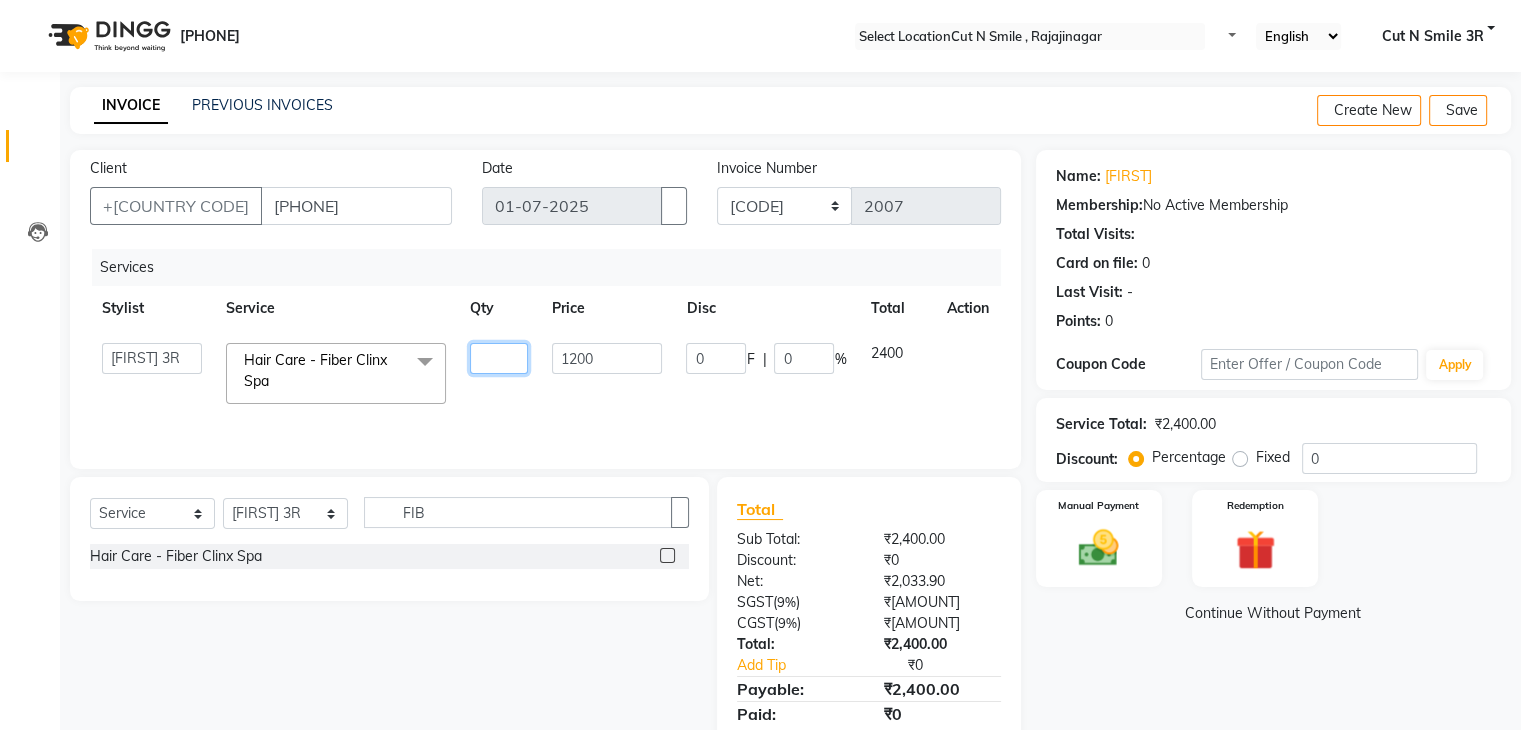 type on "1" 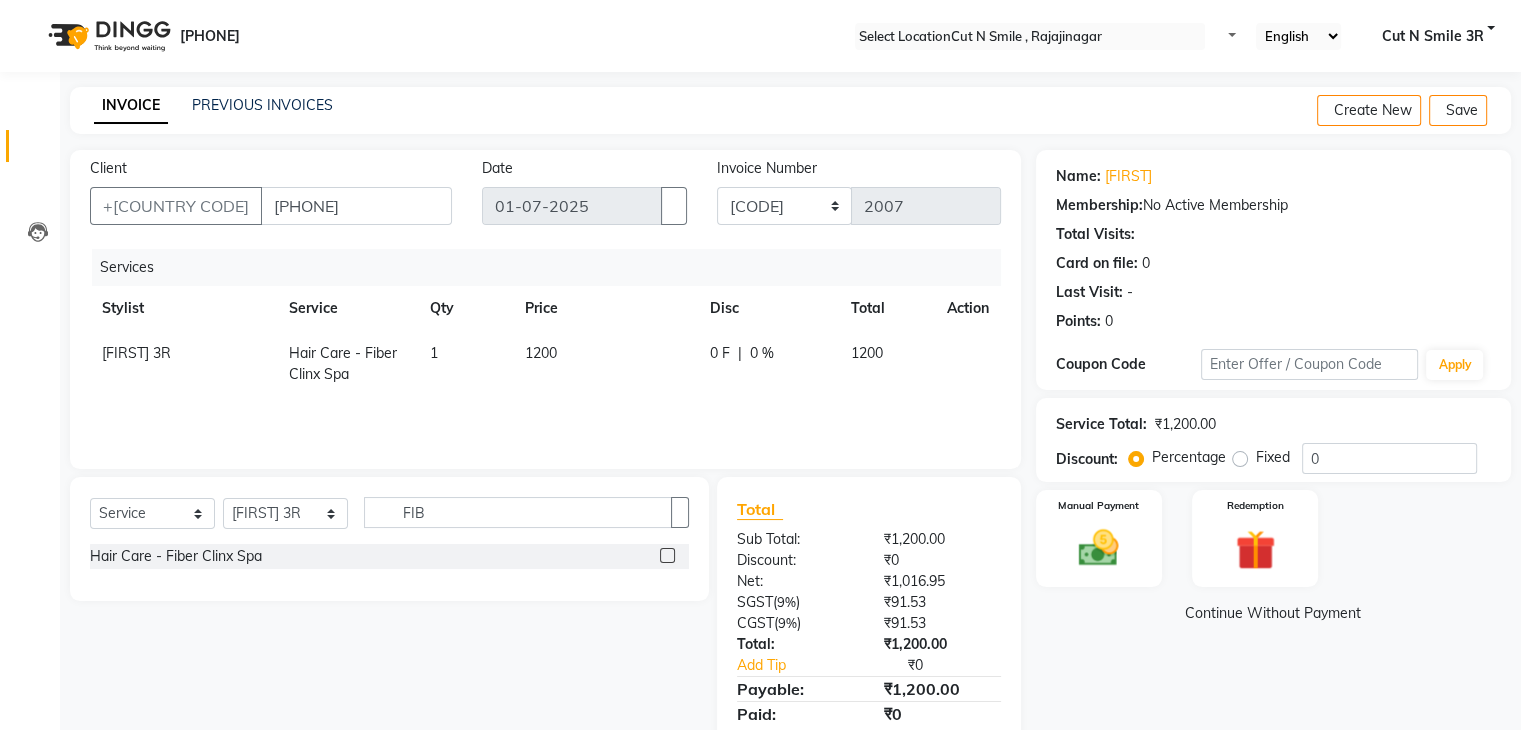 click on "1200" at bounding box center (605, 364) 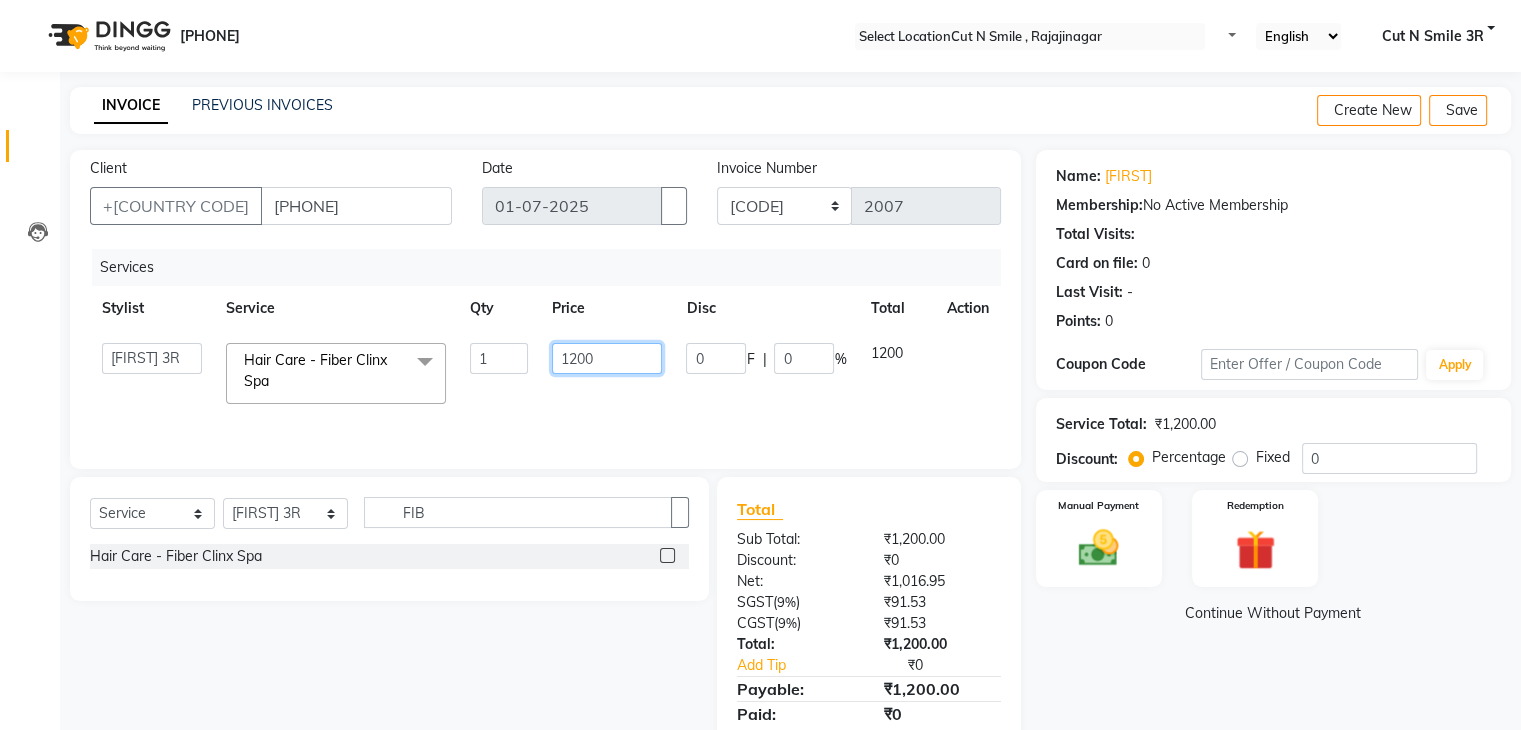 click on "1200" at bounding box center (499, 358) 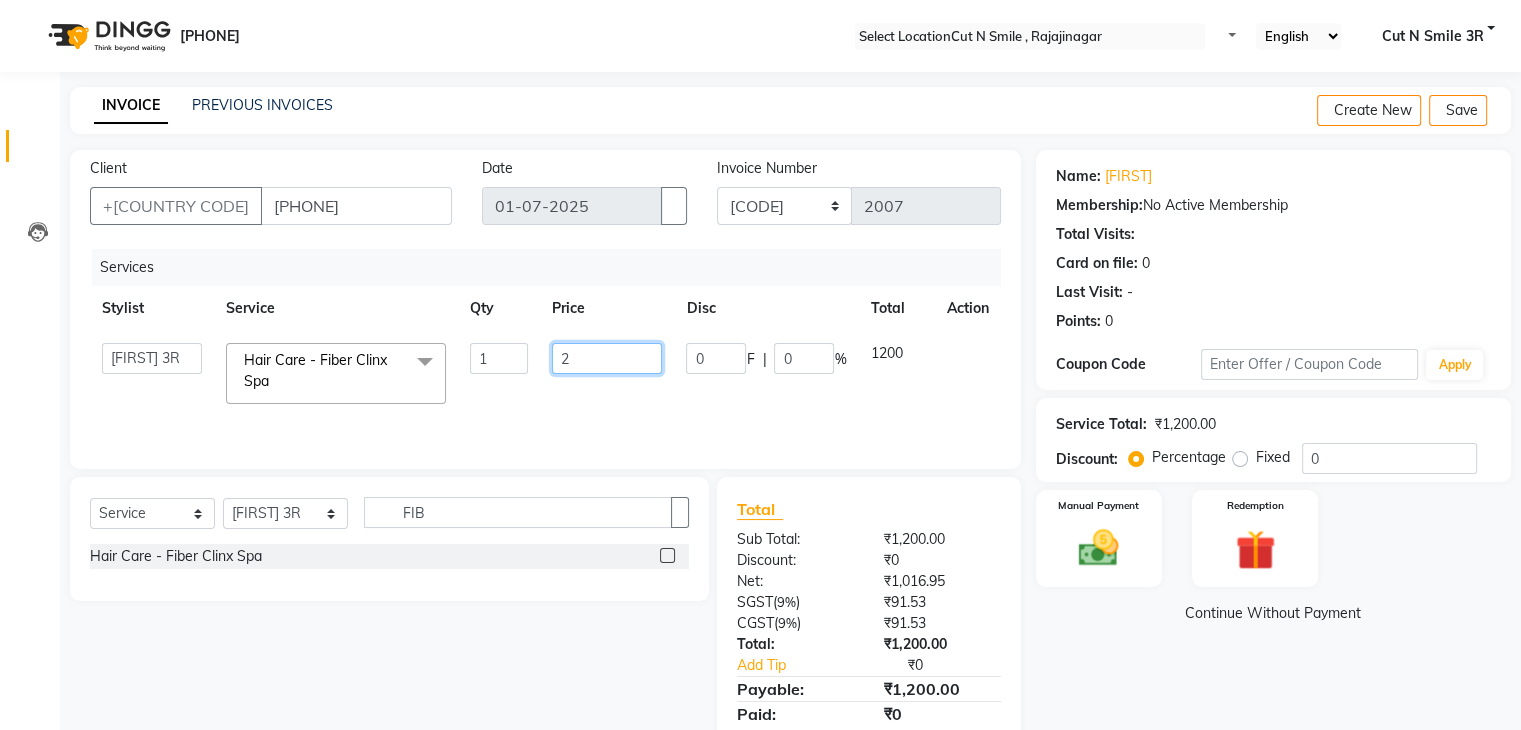 type on "23" 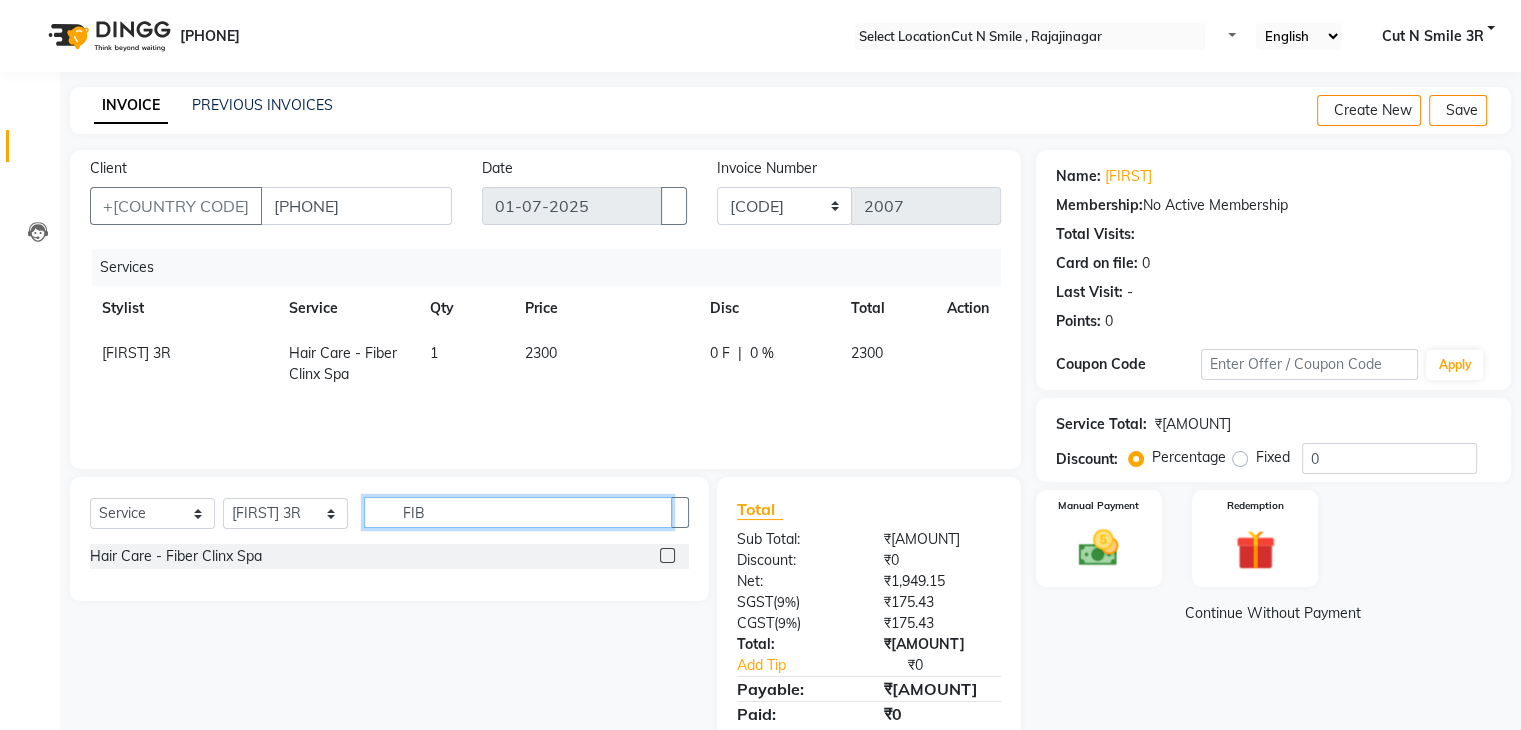 click on "FIB" at bounding box center [518, 512] 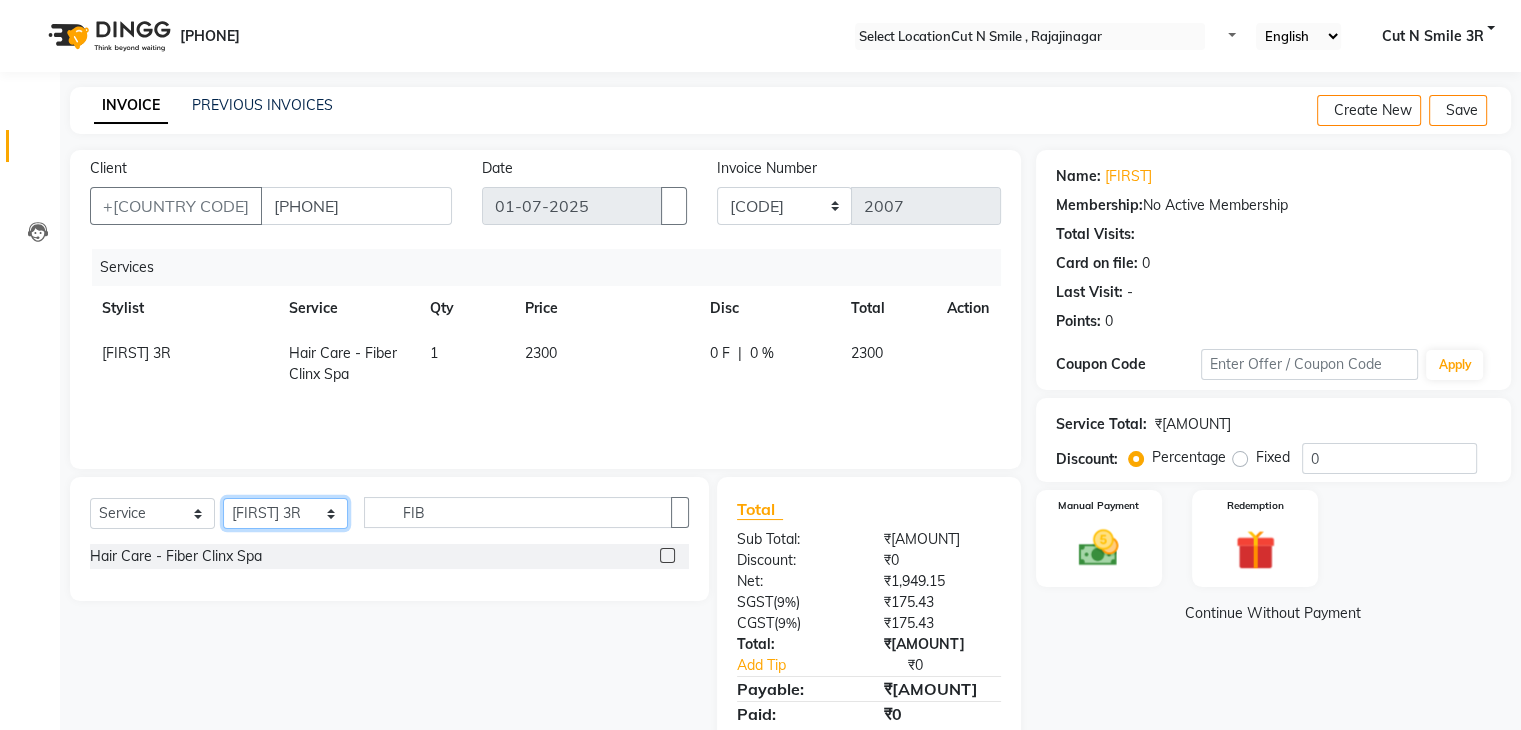 click on "Select Stylist Ali ML Ammu 3R Ankith VN Ash Mohammed 3R Atheek 3R Binitha 3R Bipana 4R CNS BOB  Cut N Smile 17M  Cut N Smile 3R Cut n Smile 4R Cut N Smile 9M Cut N Smile ML Cut N Smile V Fazil Ali 4R Govind VN Hema 4R Jayashree VN Karan VN Love 4R Mani Singh 3R Manu 4R  Muskaan VN Nadeem 4R N D M 4R NDM Alam 4R Noushad VN Pavan 4R Priya BOB Priyanka 3R Rahul 3R Ravi 3R Riya BOB Rohith 4R Roobina 3R Roopa 4R Rubina BOB Sahil Ahmed 3R Sahil Bhatti 4R Sameer 3R Sanajana BOB  Sanjana BOB Sarita VN Shaan 4R Shahid 4R Shakir VN Shanavaaz BOB Shiney 3R Shivu Raj 4R Srijana BOB Sunil Laddi 4R Sunny VN Supriya BOB Sushmitha 4R Vakeel 3R Varas 4R Varas BOB Vishwa VN" at bounding box center (285, 513) 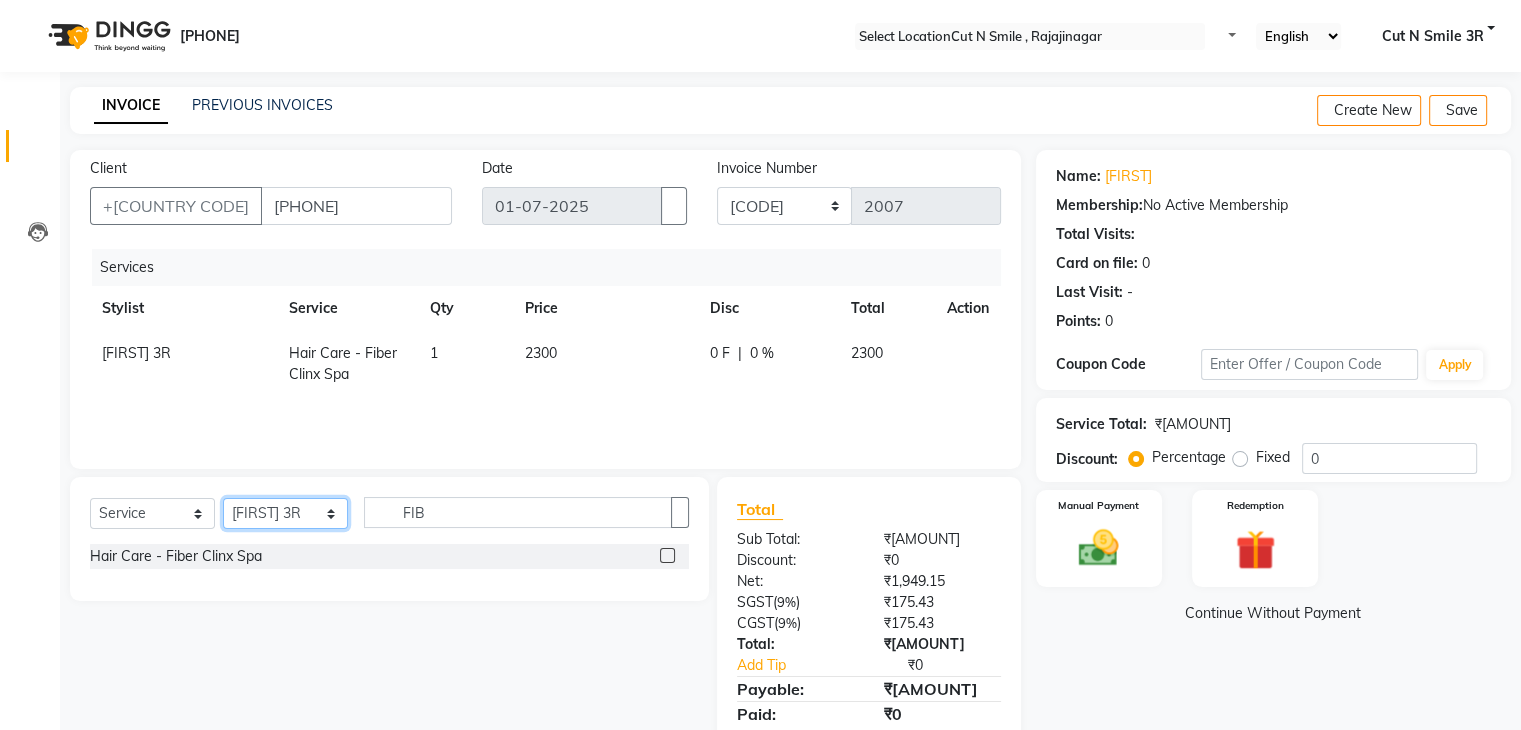 select on "98440" 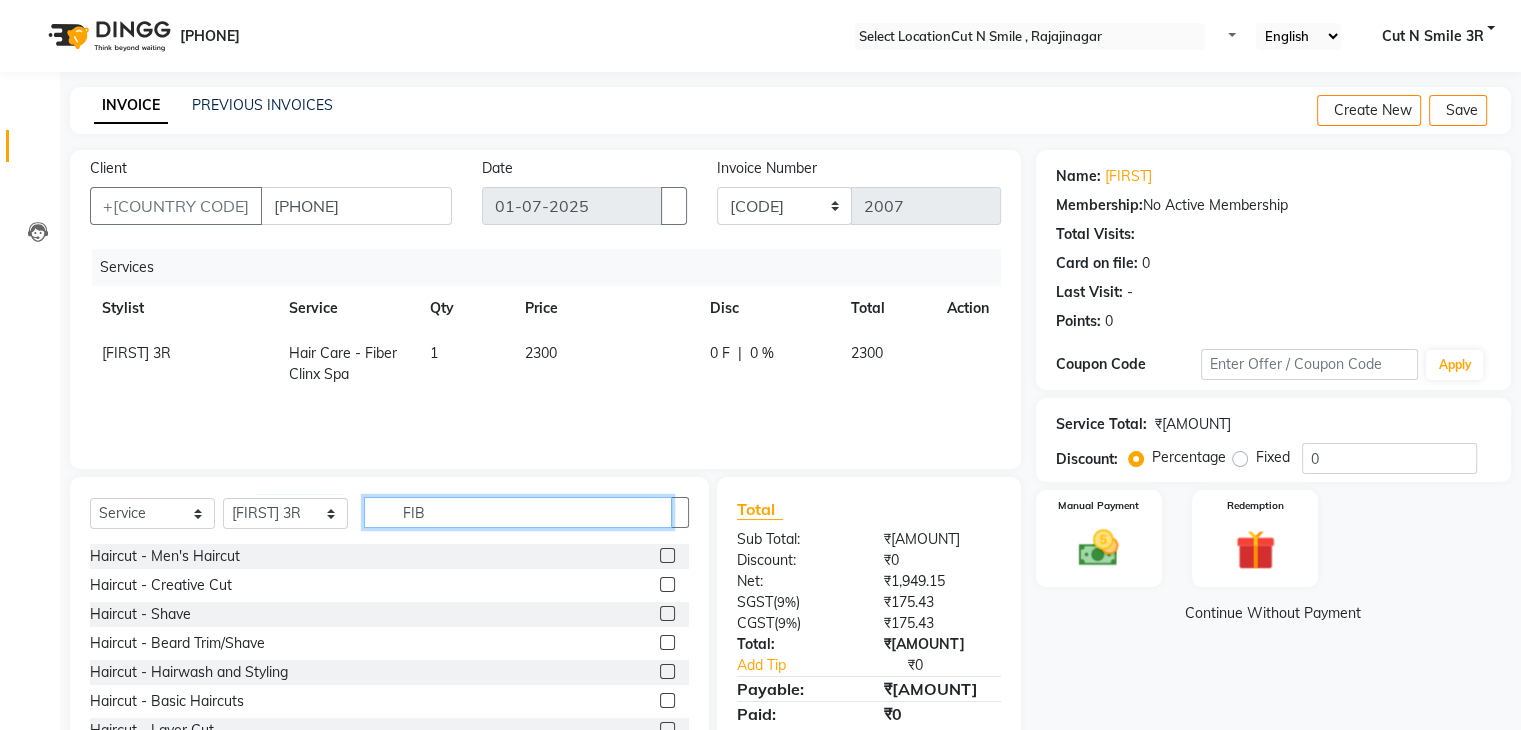 click on "FIB" at bounding box center (518, 512) 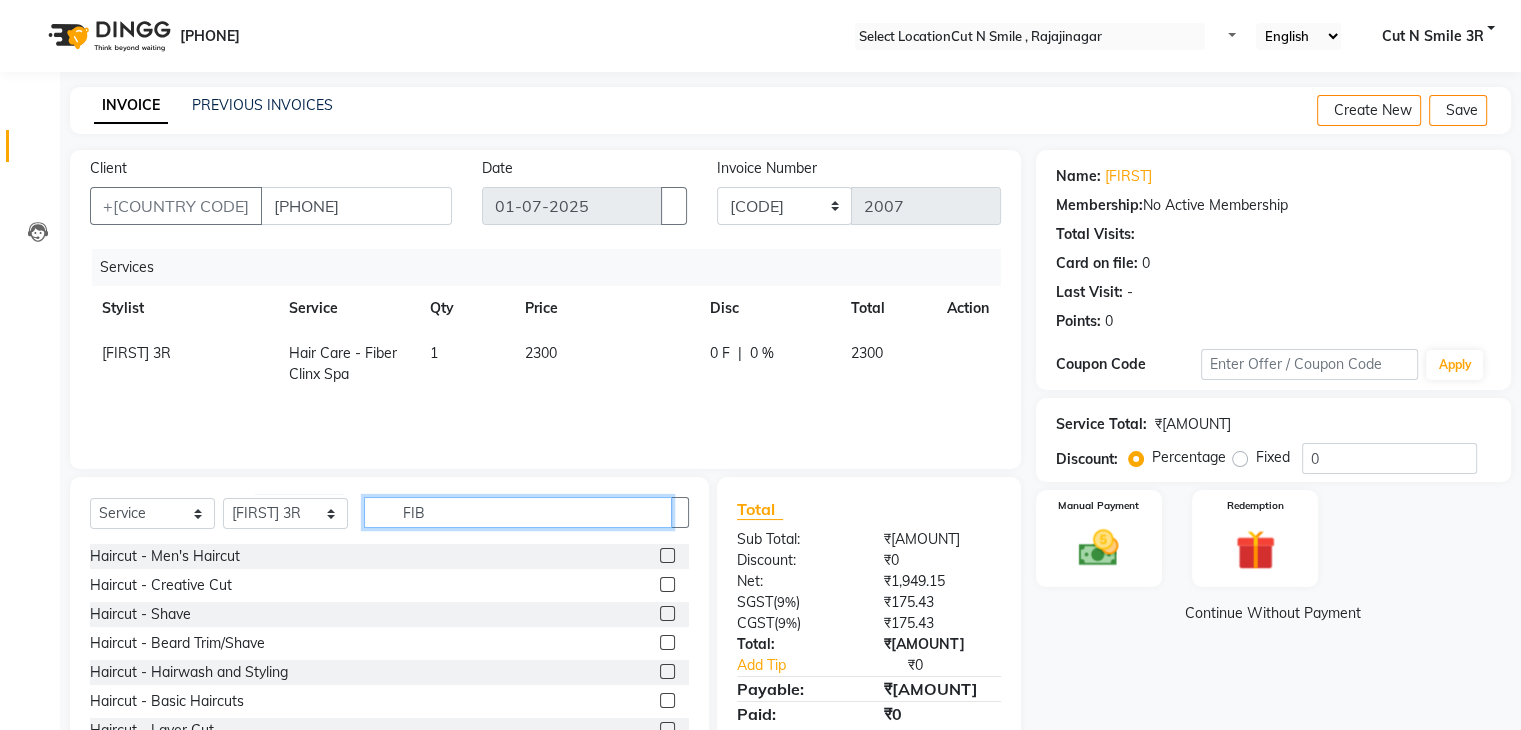 click on "FIB" at bounding box center (518, 512) 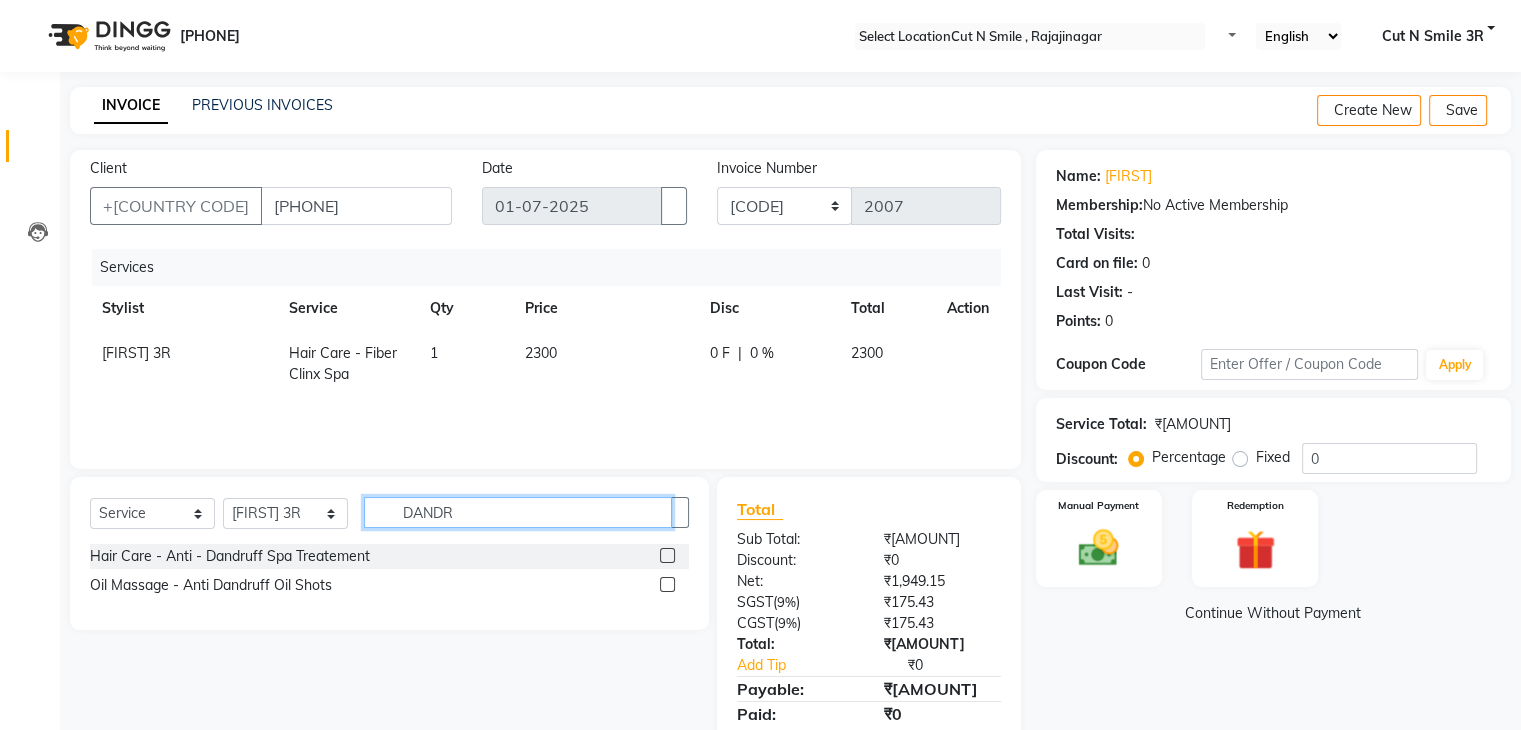 type on "DANDR" 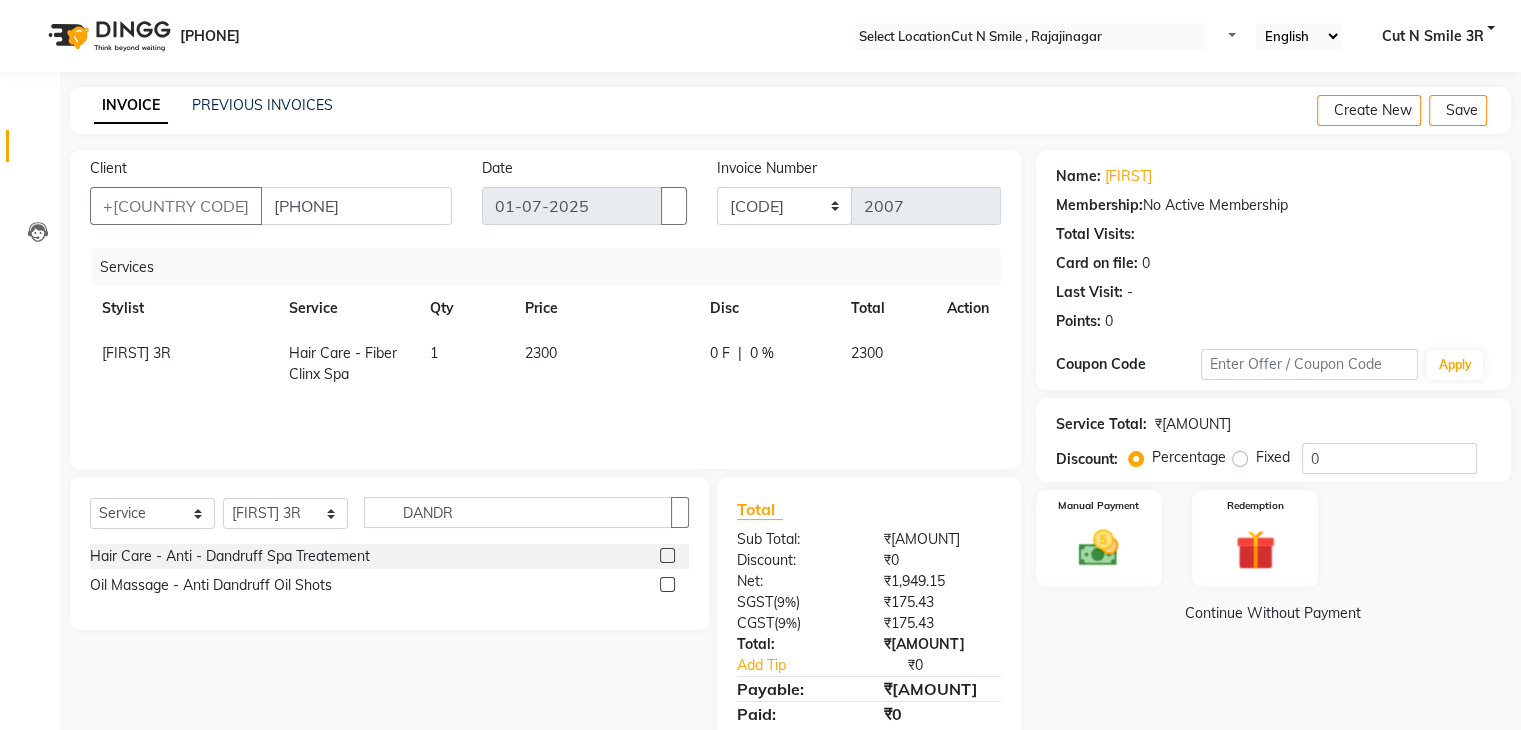 click at bounding box center (667, 555) 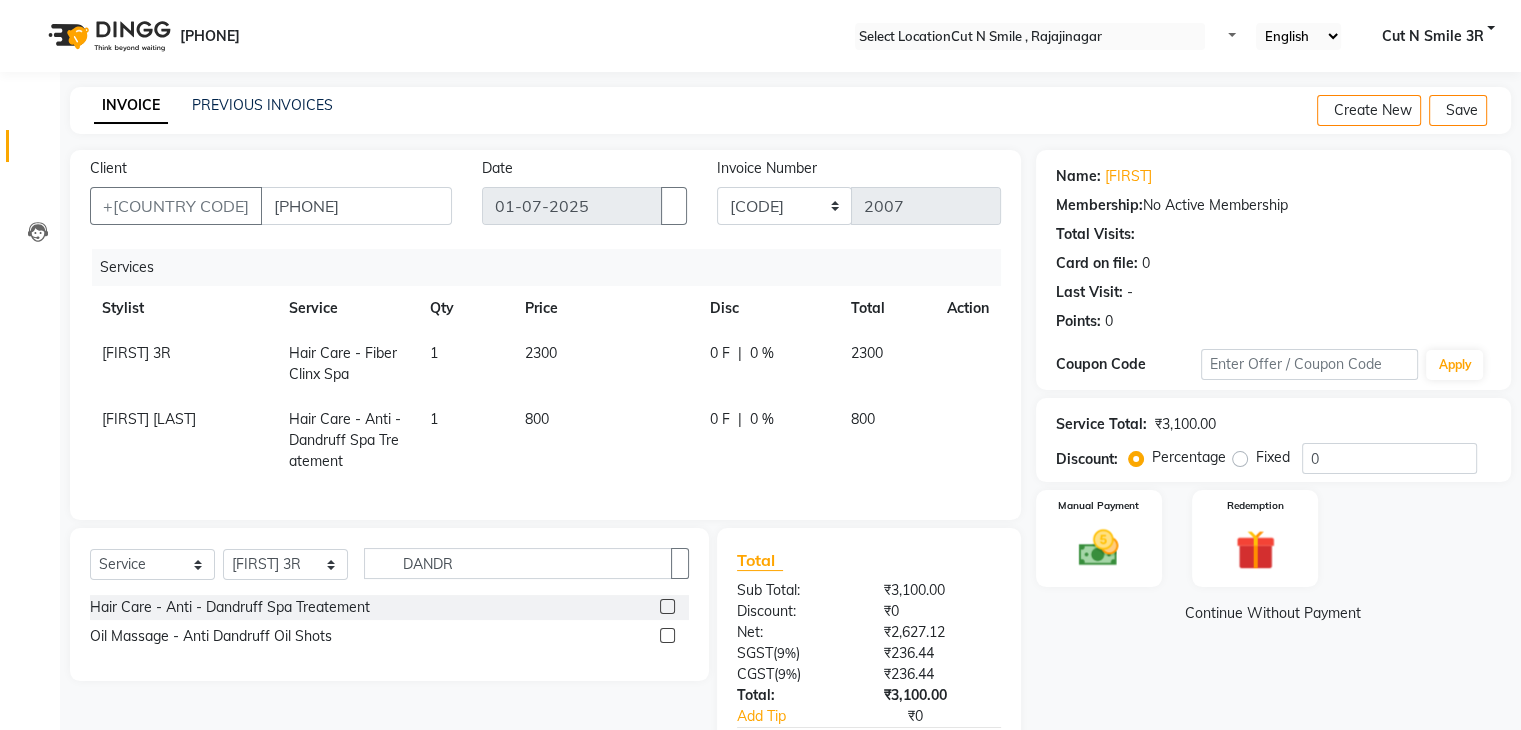 click on "1" at bounding box center (465, 364) 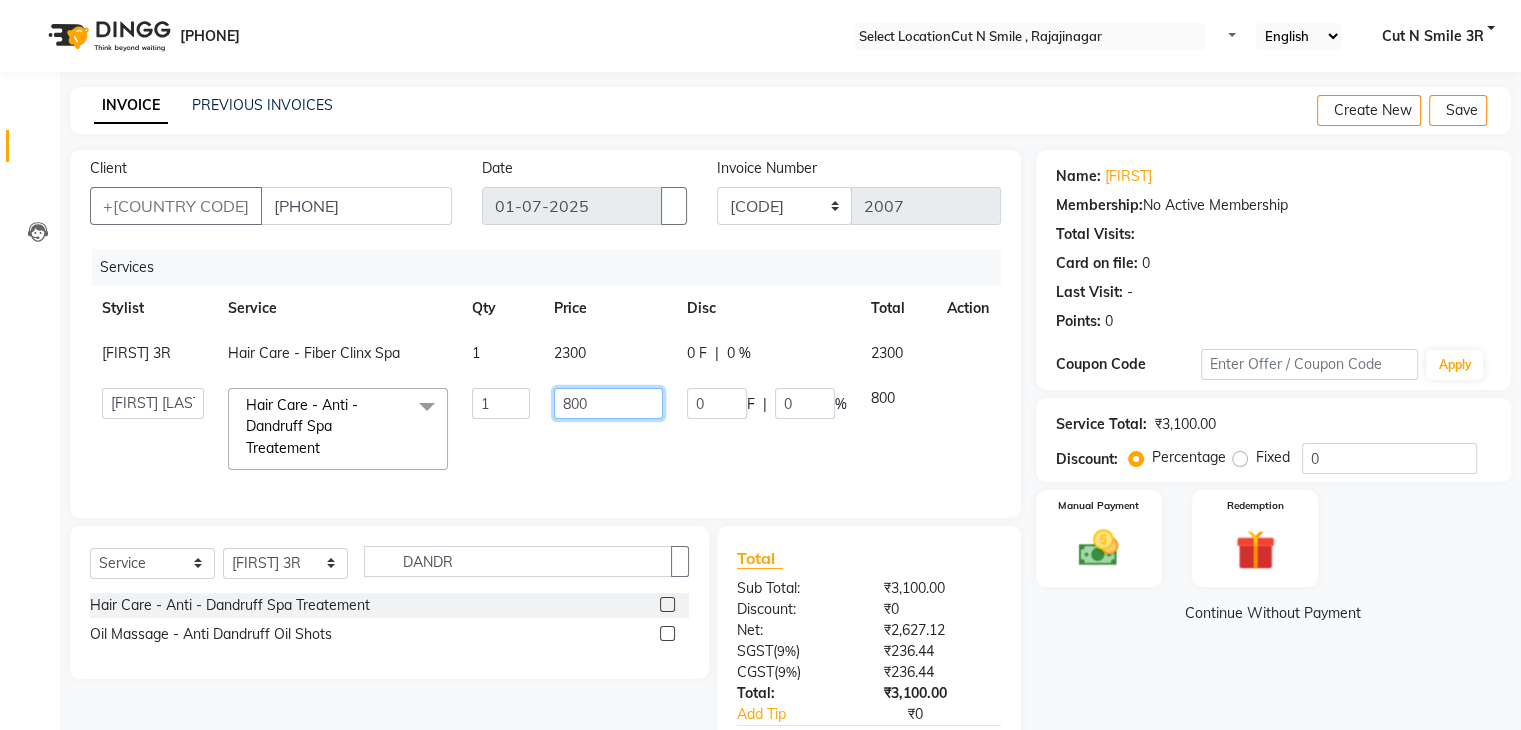 click on "800" at bounding box center [501, 403] 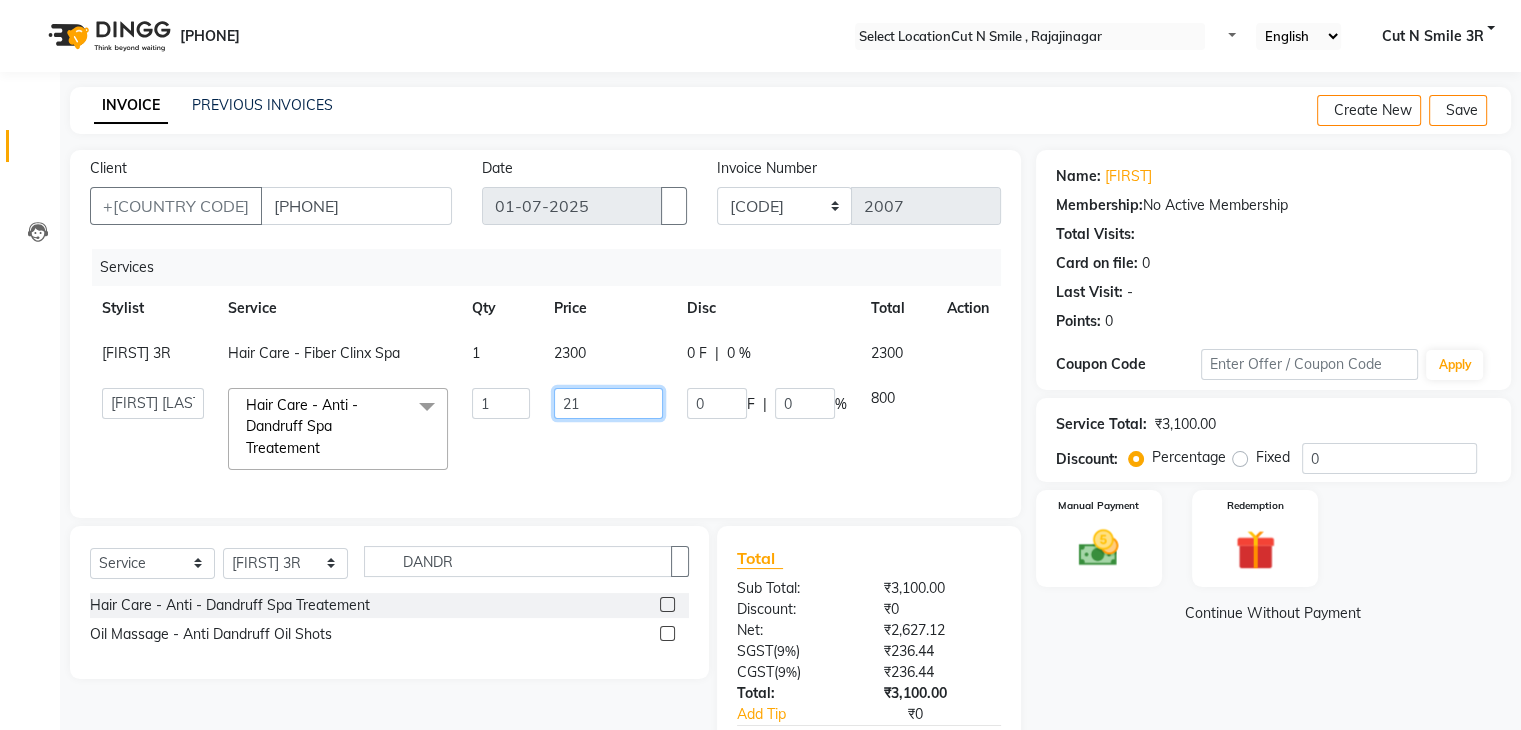 type on "210" 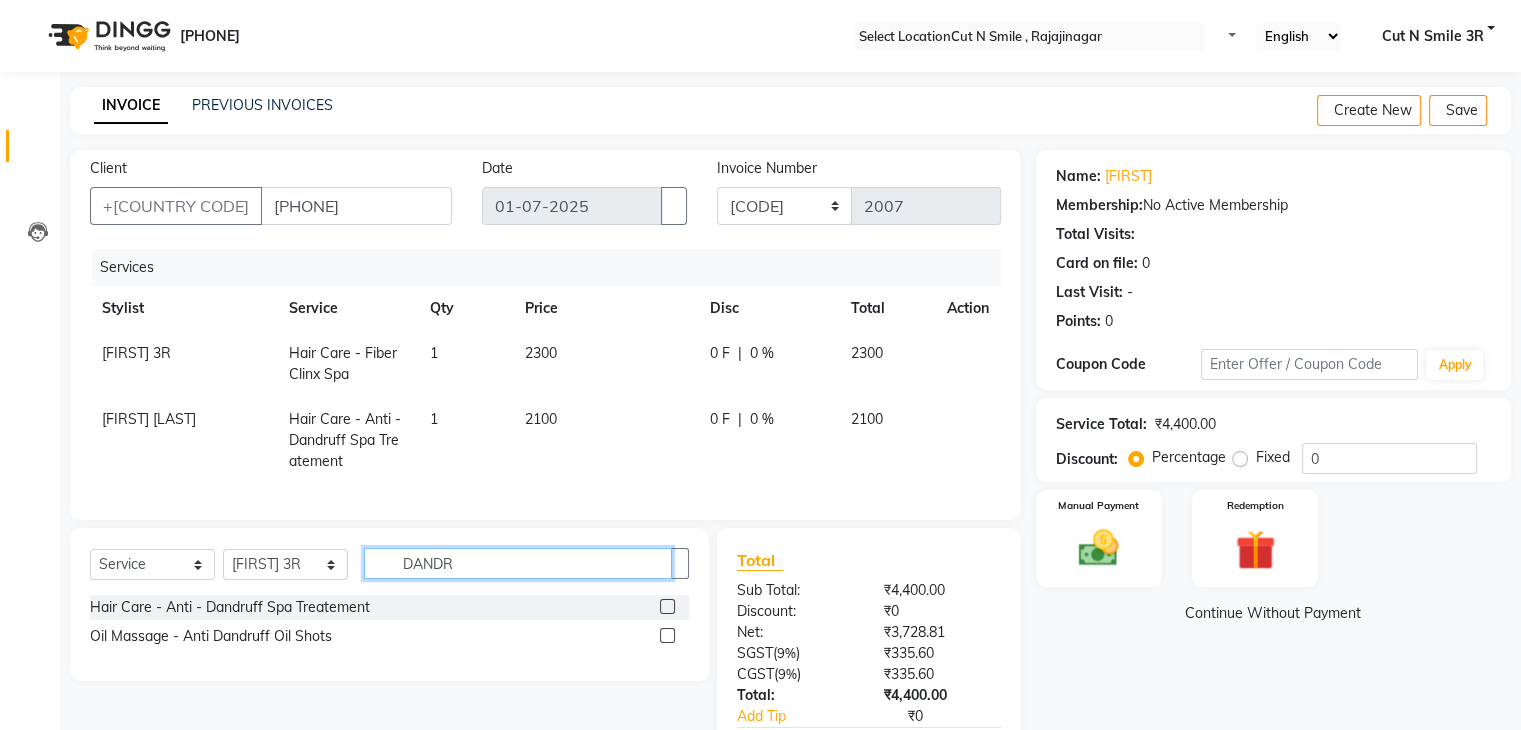click on "DANDR" at bounding box center (518, 563) 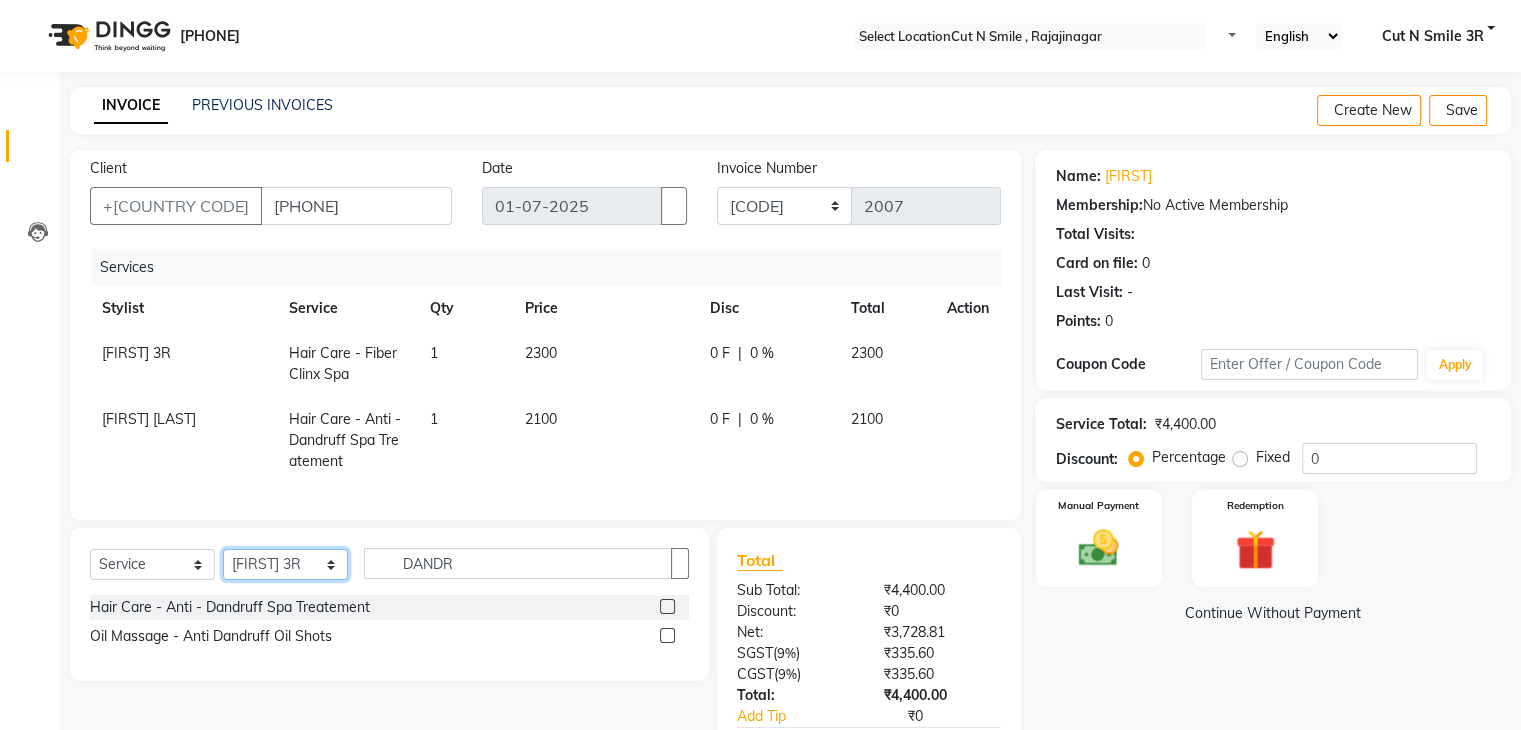 click on "Select Stylist Ali ML Ammu 3R Ankith VN Ash Mohammed 3R Atheek 3R Binitha 3R Bipana 4R CNS BOB  Cut N Smile 17M  Cut N Smile 3R Cut n Smile 4R Cut N Smile 9M Cut N Smile ML Cut N Smile V Fazil Ali 4R Govind VN Hema 4R Jayashree VN Karan VN Love 4R Mani Singh 3R Manu 4R  Muskaan VN Nadeem 4R N D M 4R NDM Alam 4R Noushad VN Pavan 4R Priya BOB Priyanka 3R Rahul 3R Ravi 3R Riya BOB Rohith 4R Roobina 3R Roopa 4R Rubina BOB Sahil Ahmed 3R Sahil Bhatti 4R Sameer 3R Sanajana BOB  Sanjana BOB Sarita VN Shaan 4R Shahid 4R Shakir VN Shanavaaz BOB Shiney 3R Shivu Raj 4R Srijana BOB Sunil Laddi 4R Sunny VN Supriya BOB Sushmitha 4R Vakeel 3R Varas 4R Varas BOB Vishwa VN" at bounding box center [285, 564] 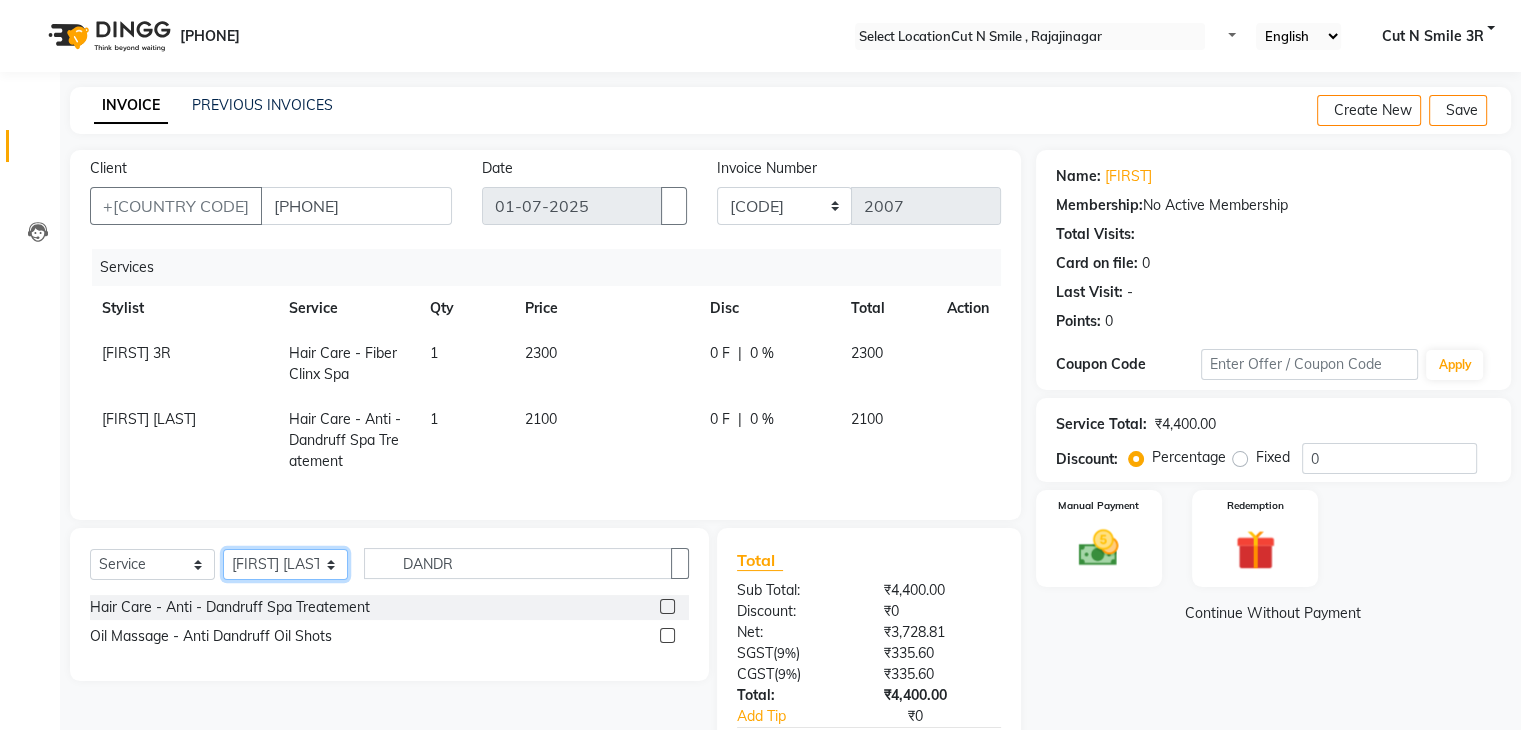 click on "Select Stylist Ali ML Ammu 3R Ankith VN Ash Mohammed 3R Atheek 3R Binitha 3R Bipana 4R CNS BOB  Cut N Smile 17M  Cut N Smile 3R Cut n Smile 4R Cut N Smile 9M Cut N Smile ML Cut N Smile V Fazil Ali 4R Govind VN Hema 4R Jayashree VN Karan VN Love 4R Mani Singh 3R Manu 4R  Muskaan VN Nadeem 4R N D M 4R NDM Alam 4R Noushad VN Pavan 4R Priya BOB Priyanka 3R Rahul 3R Ravi 3R Riya BOB Rohith 4R Roobina 3R Roopa 4R Rubina BOB Sahil Ahmed 3R Sahil Bhatti 4R Sameer 3R Sanajana BOB  Sanjana BOB Sarita VN Shaan 4R Shahid 4R Shakir VN Shanavaaz BOB Shiney 3R Shivu Raj 4R Srijana BOB Sunil Laddi 4R Sunny VN Supriya BOB Sushmitha 4R Vakeel 3R Varas 4R Varas BOB Vishwa VN" at bounding box center (285, 564) 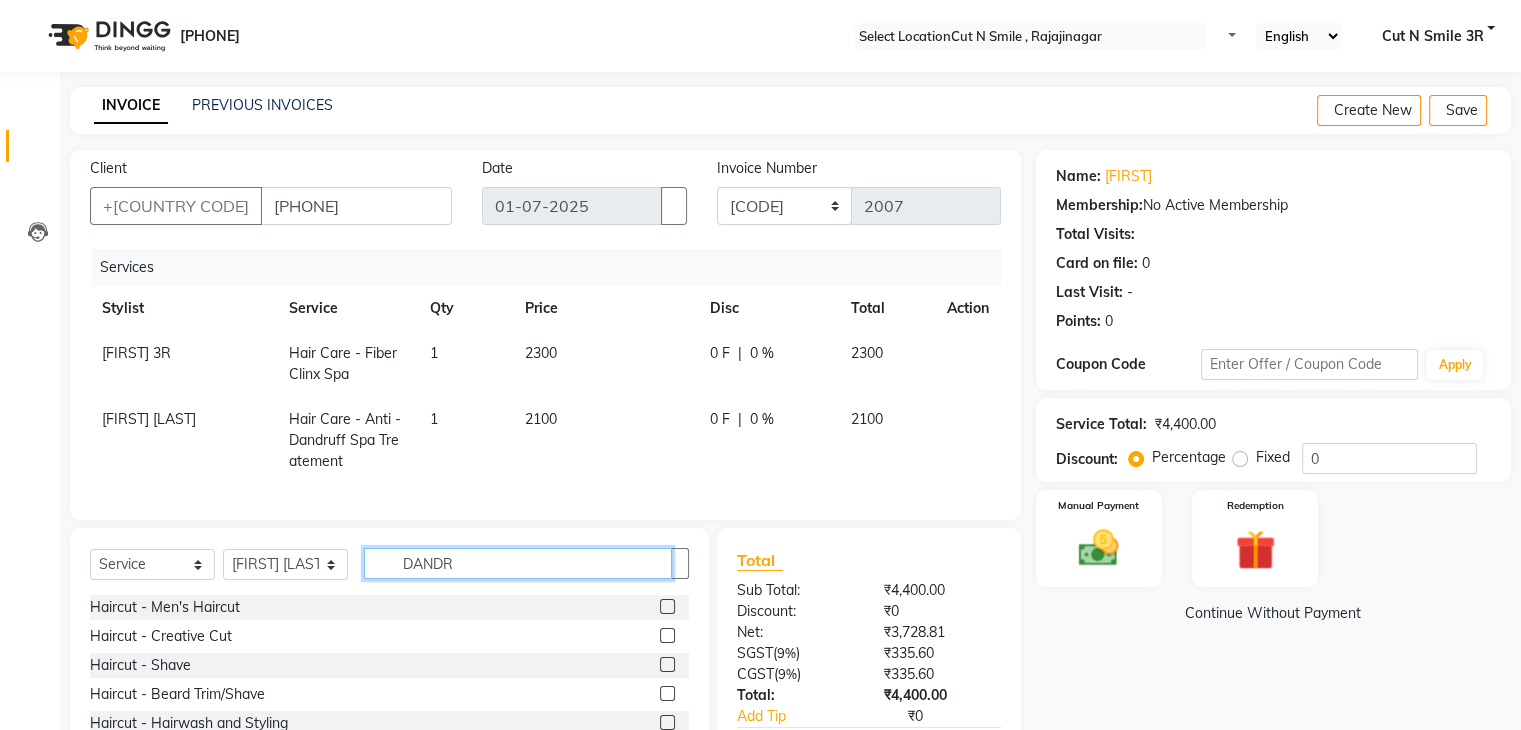 click on "DANDR" at bounding box center [518, 563] 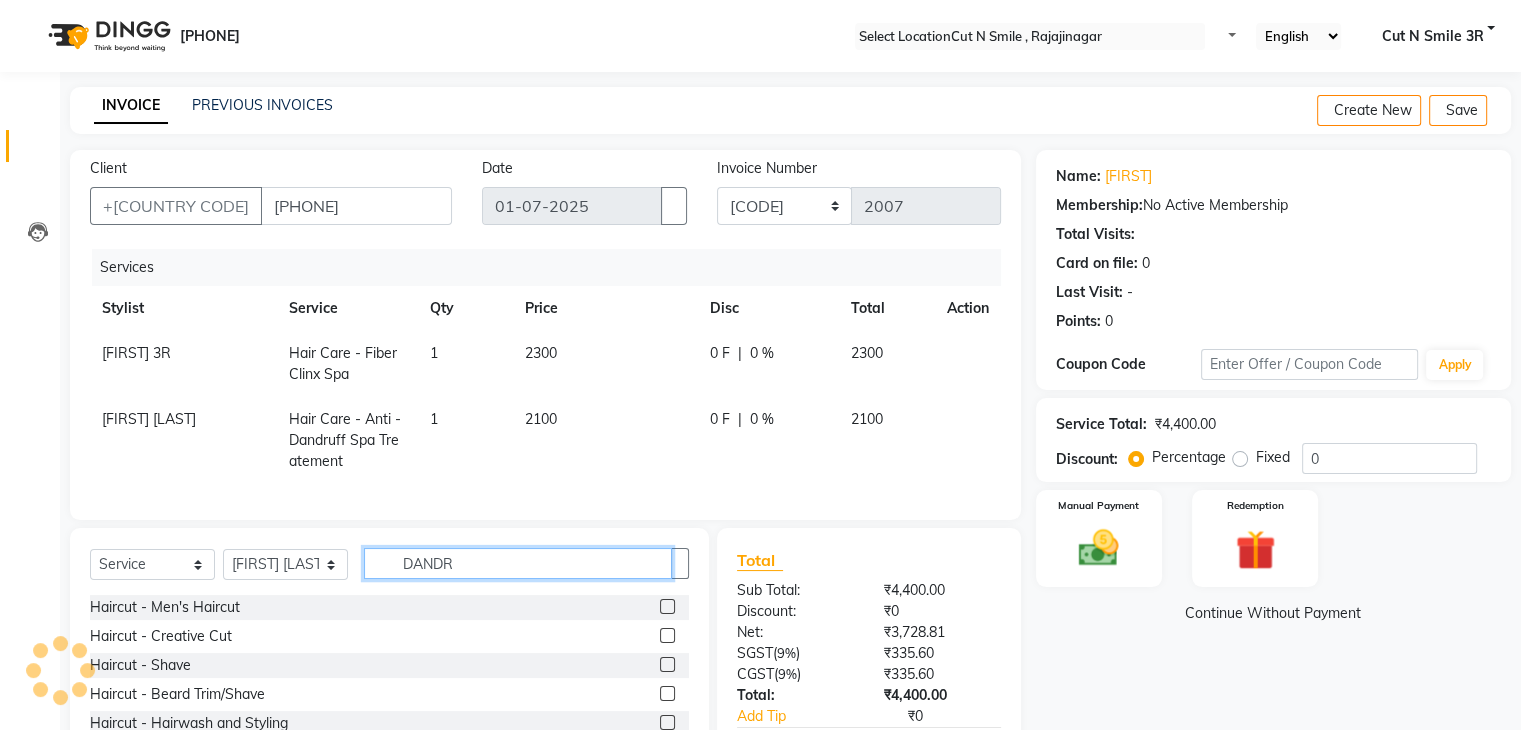 click on "DANDR" at bounding box center [518, 563] 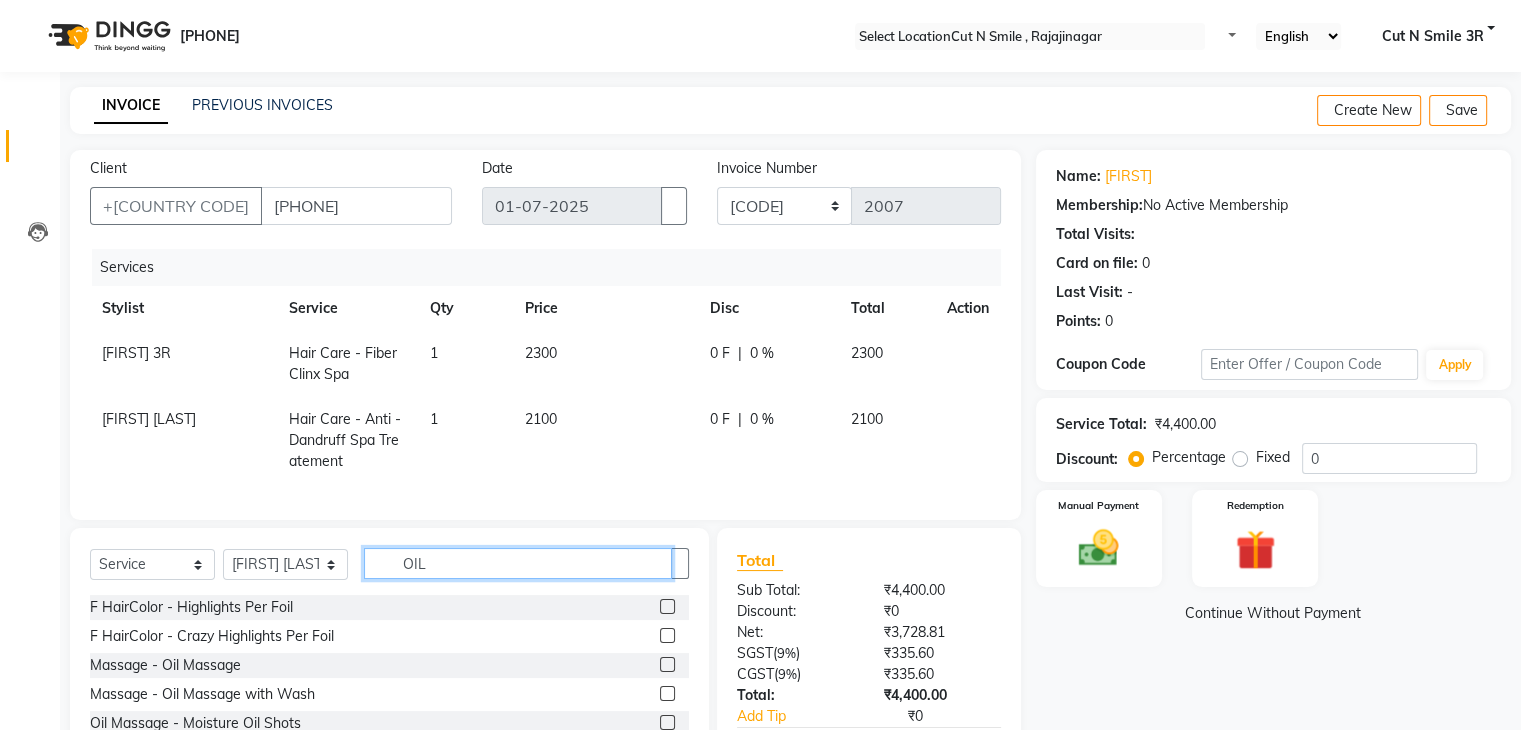 type on "OIL" 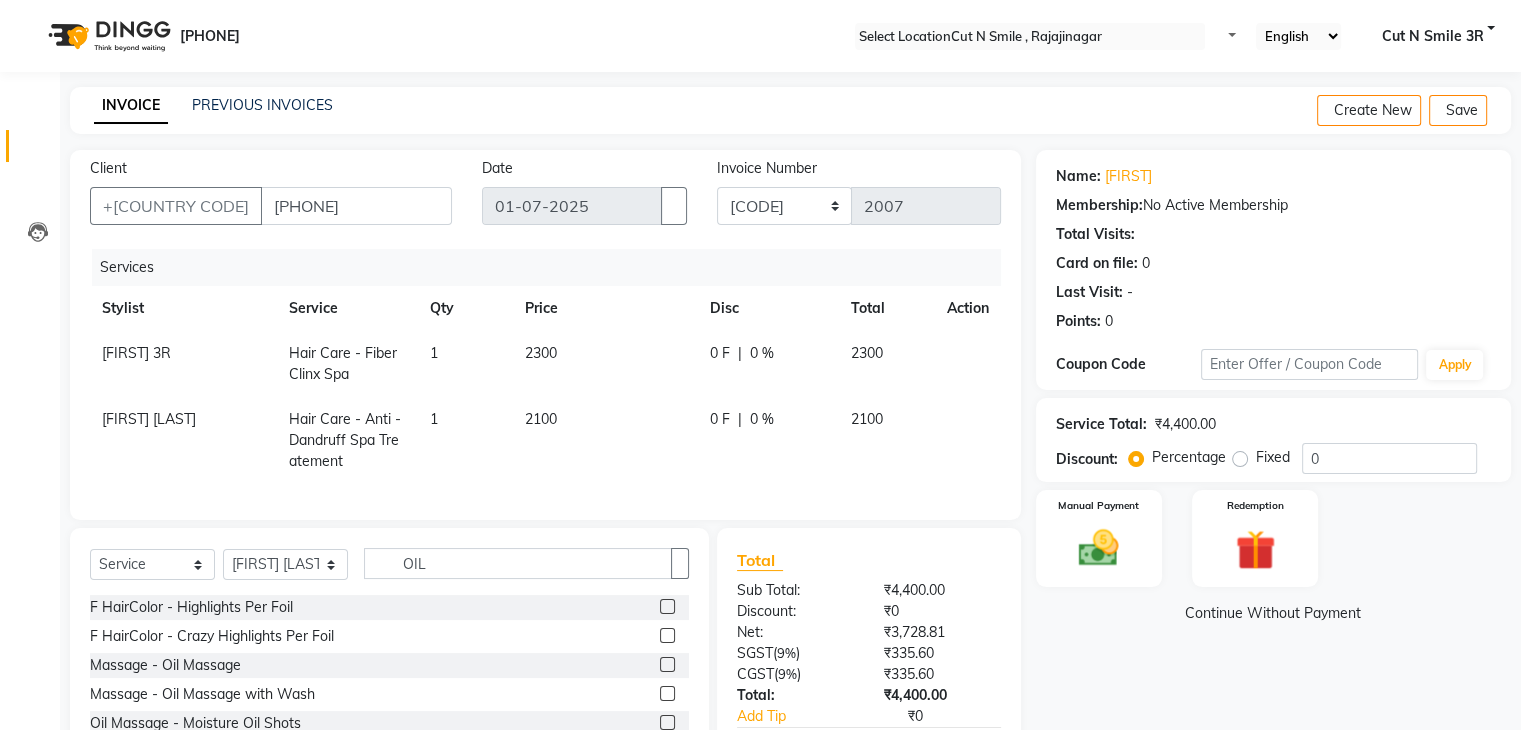 click at bounding box center (667, 664) 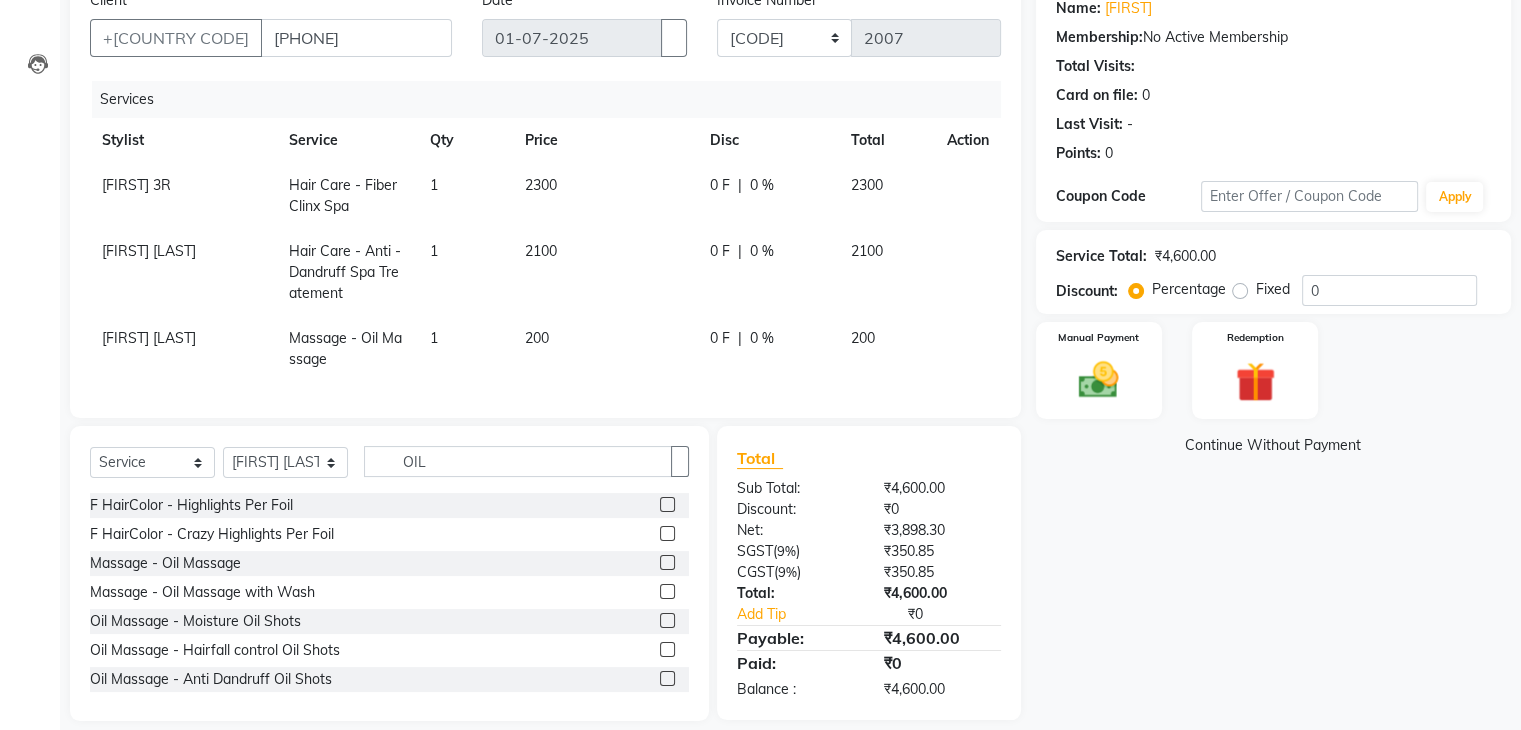 scroll, scrollTop: 204, scrollLeft: 0, axis: vertical 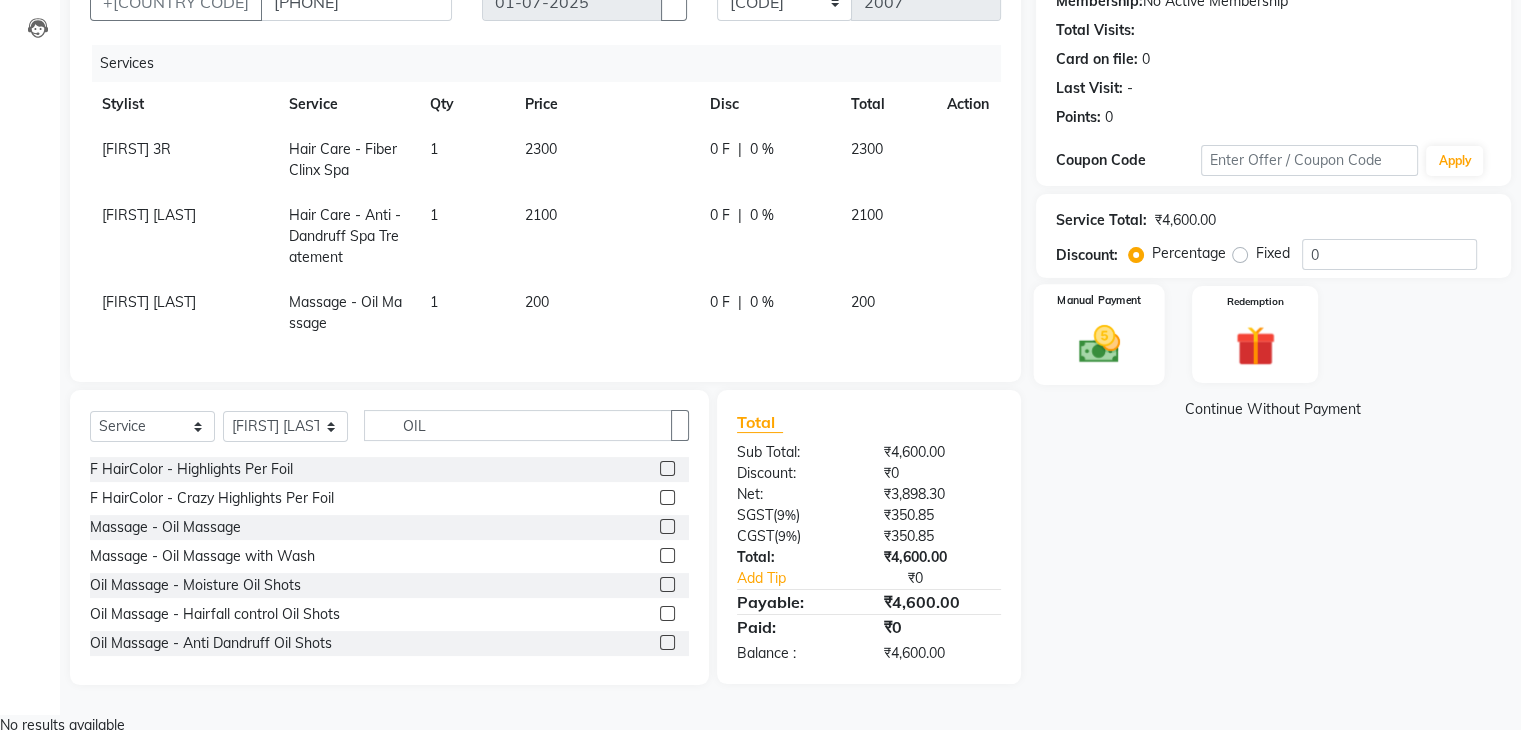 click at bounding box center (1098, 344) 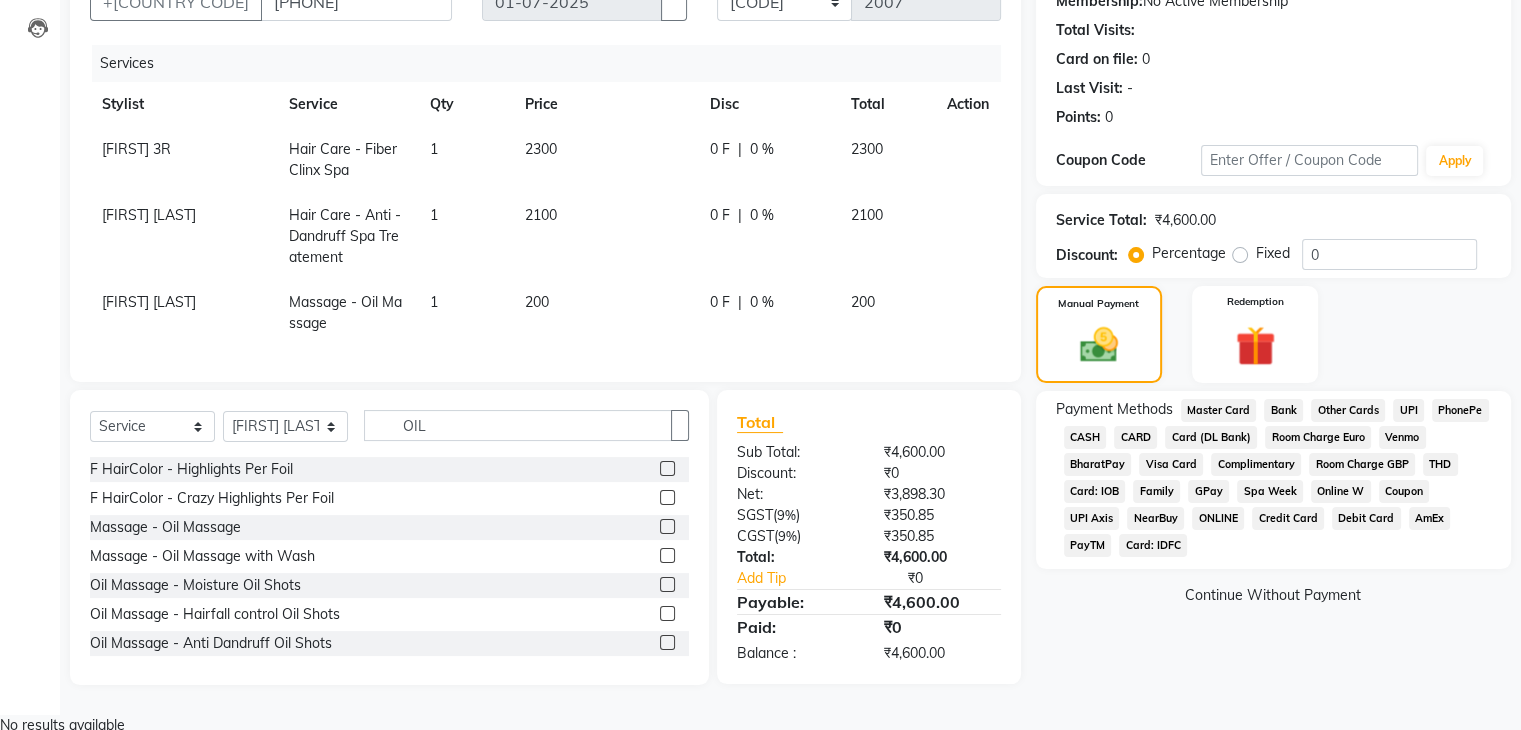 click on "CARD" at bounding box center [1219, 410] 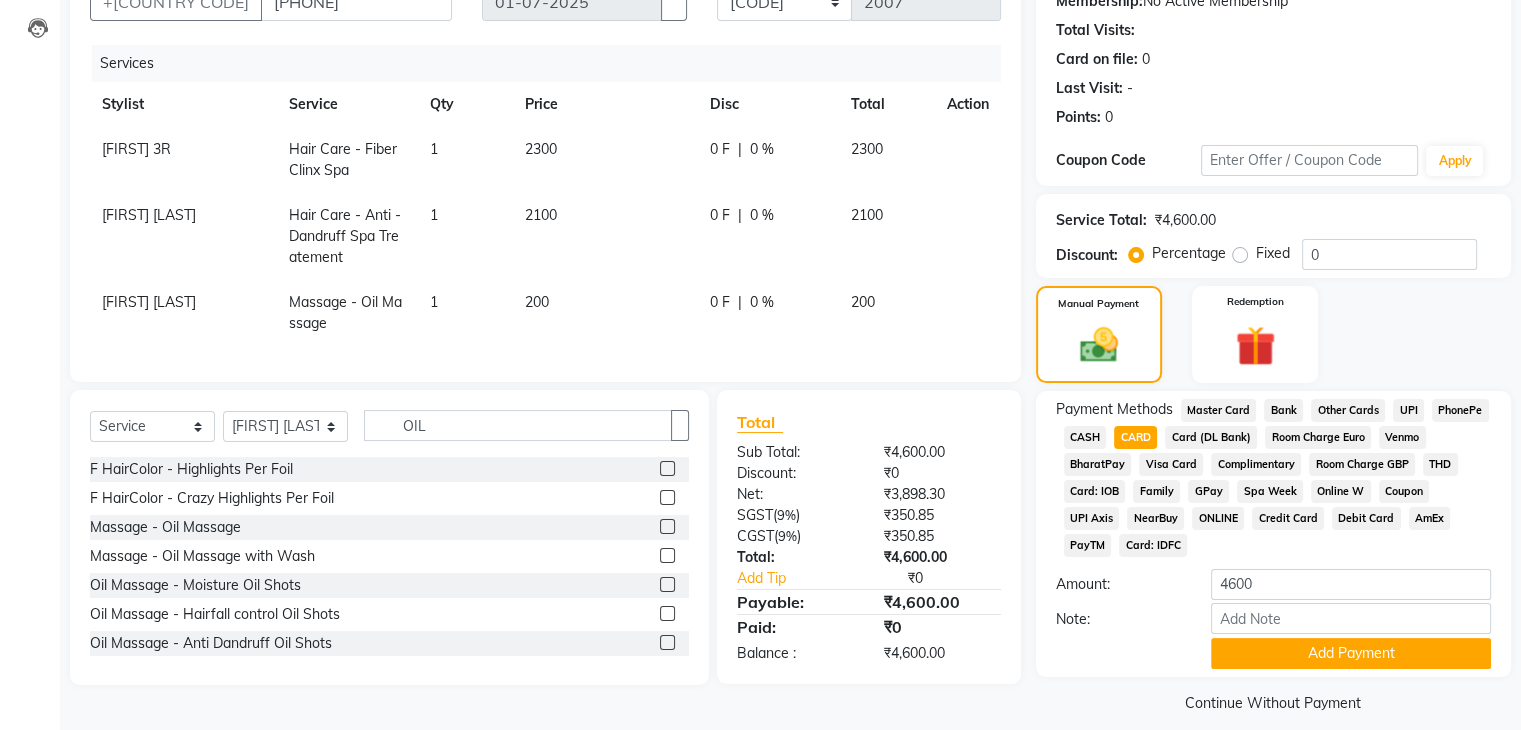 scroll, scrollTop: 228, scrollLeft: 0, axis: vertical 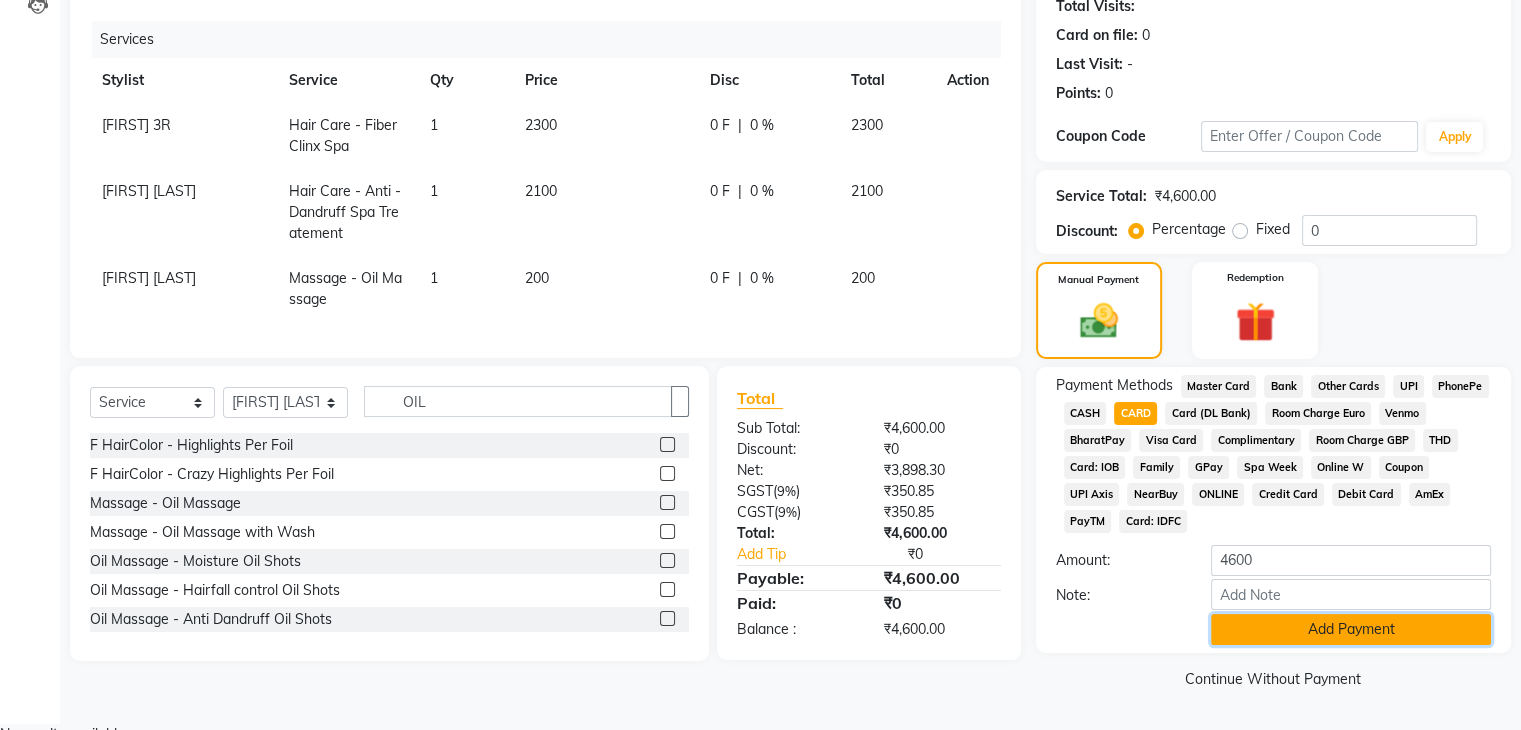 click on "Add Payment" at bounding box center (1351, 629) 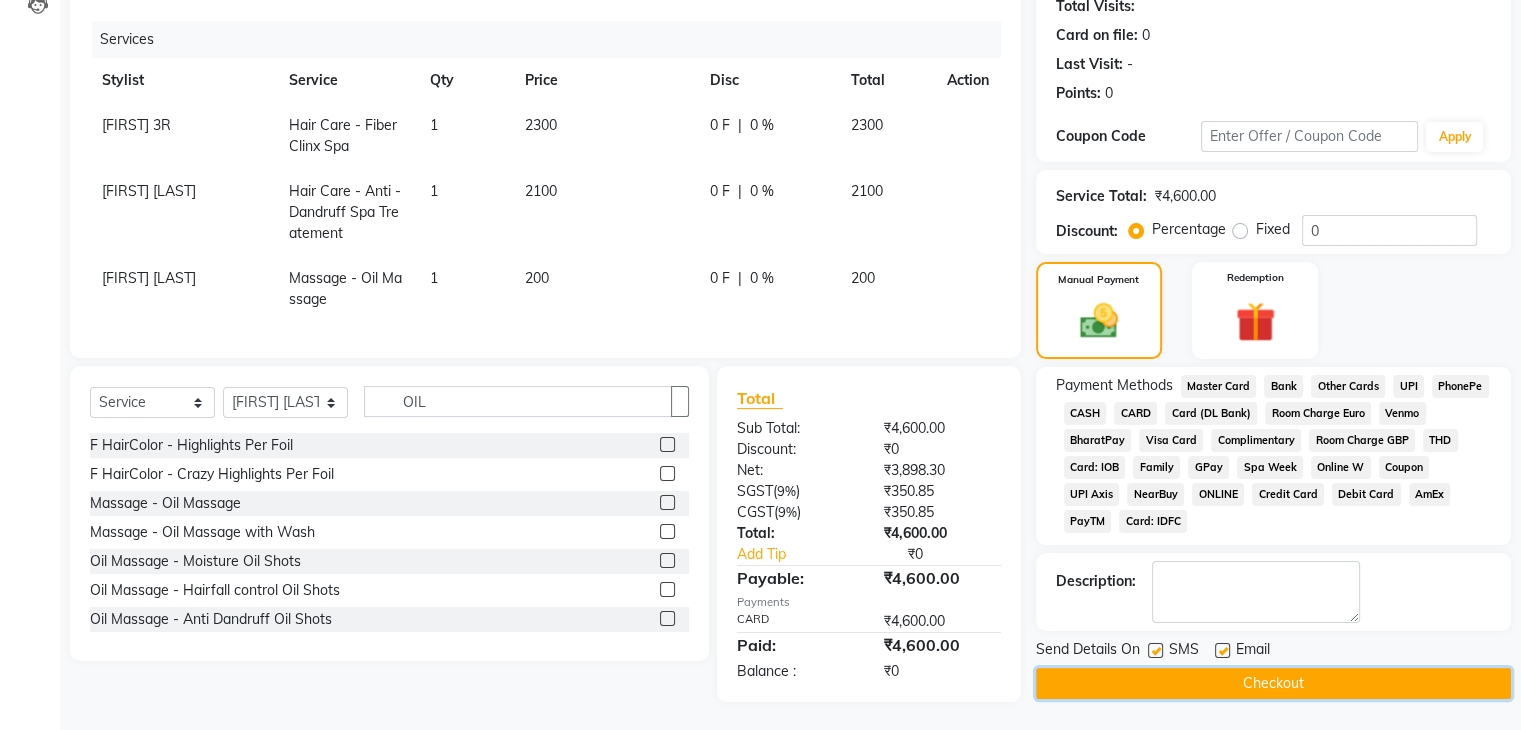click on "Checkout" at bounding box center (1273, 683) 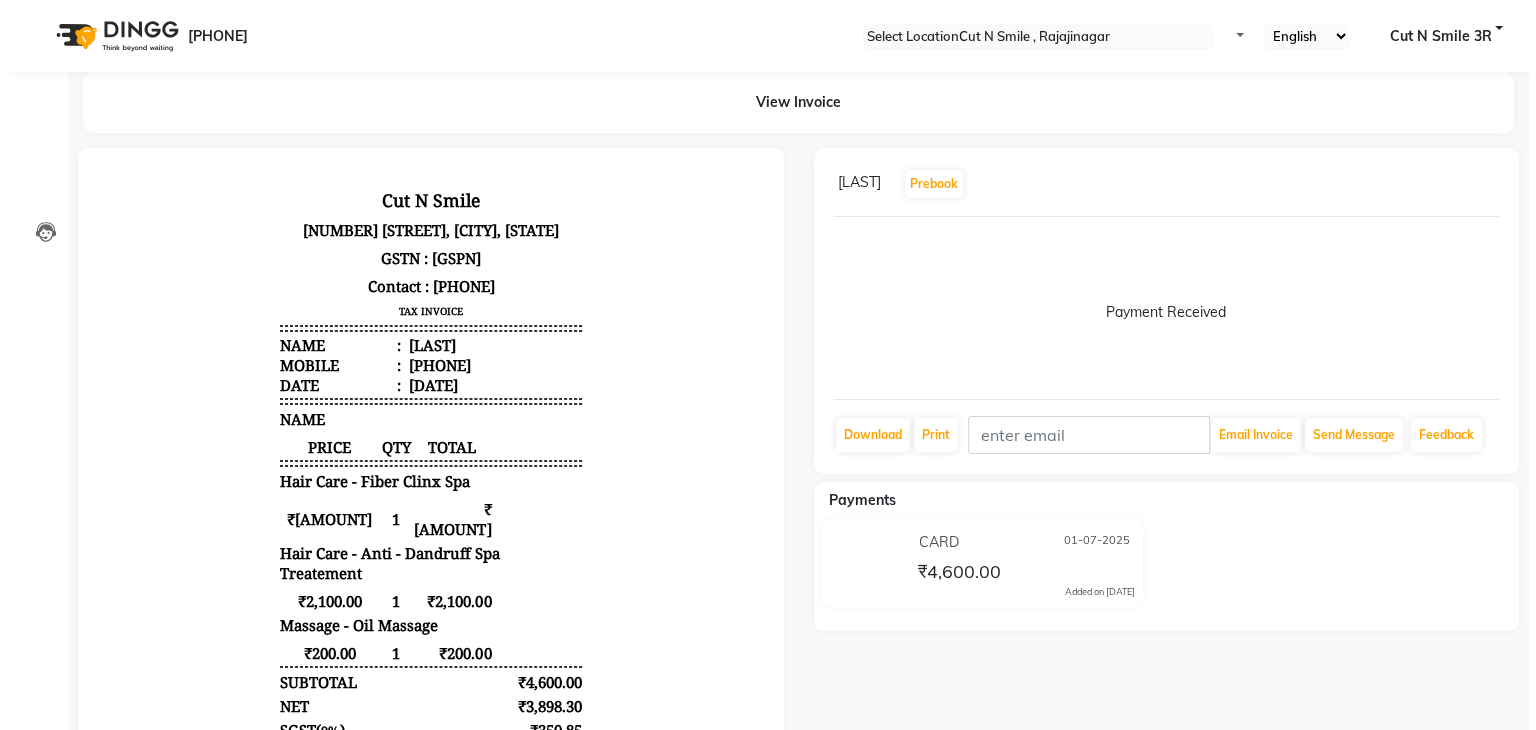 scroll, scrollTop: 0, scrollLeft: 0, axis: both 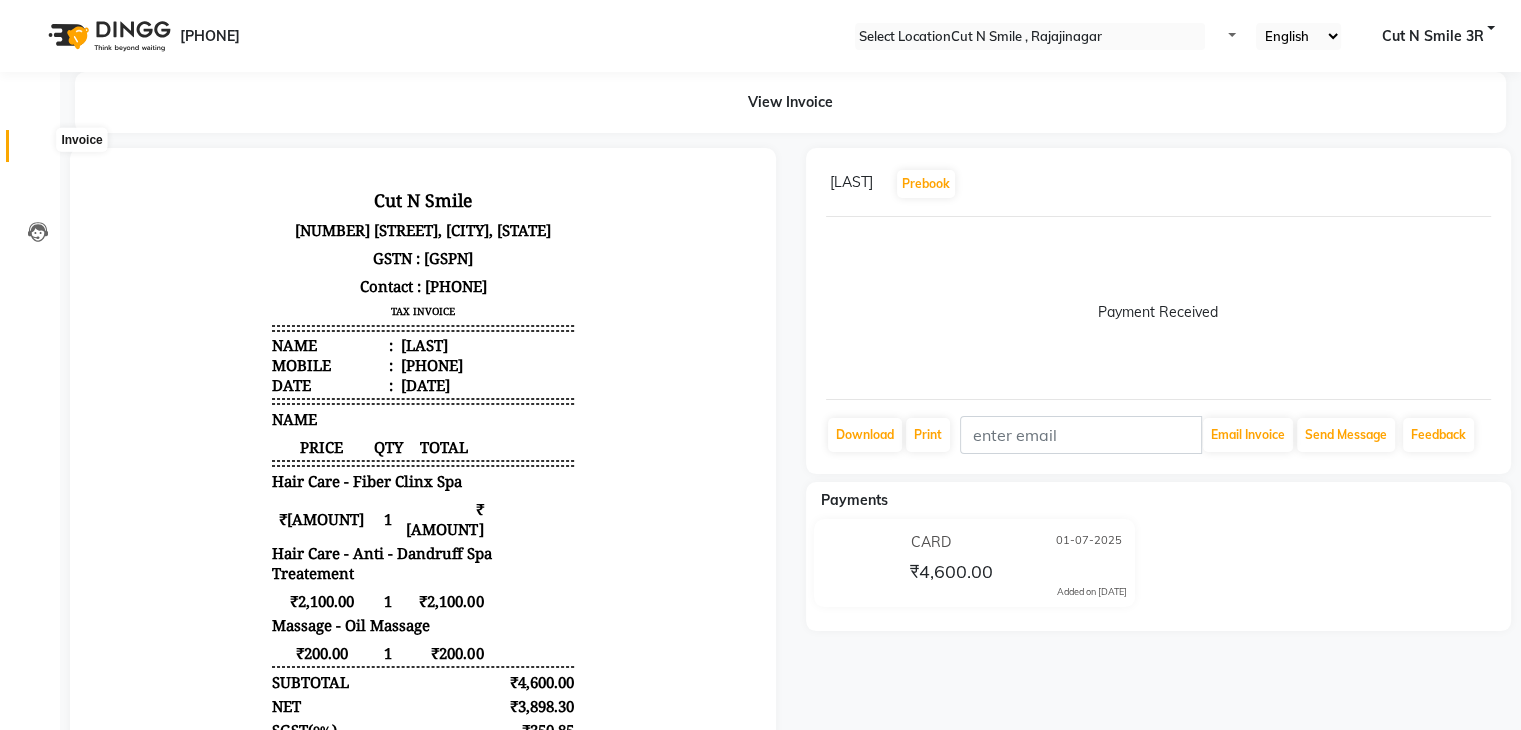 click at bounding box center [37, 151] 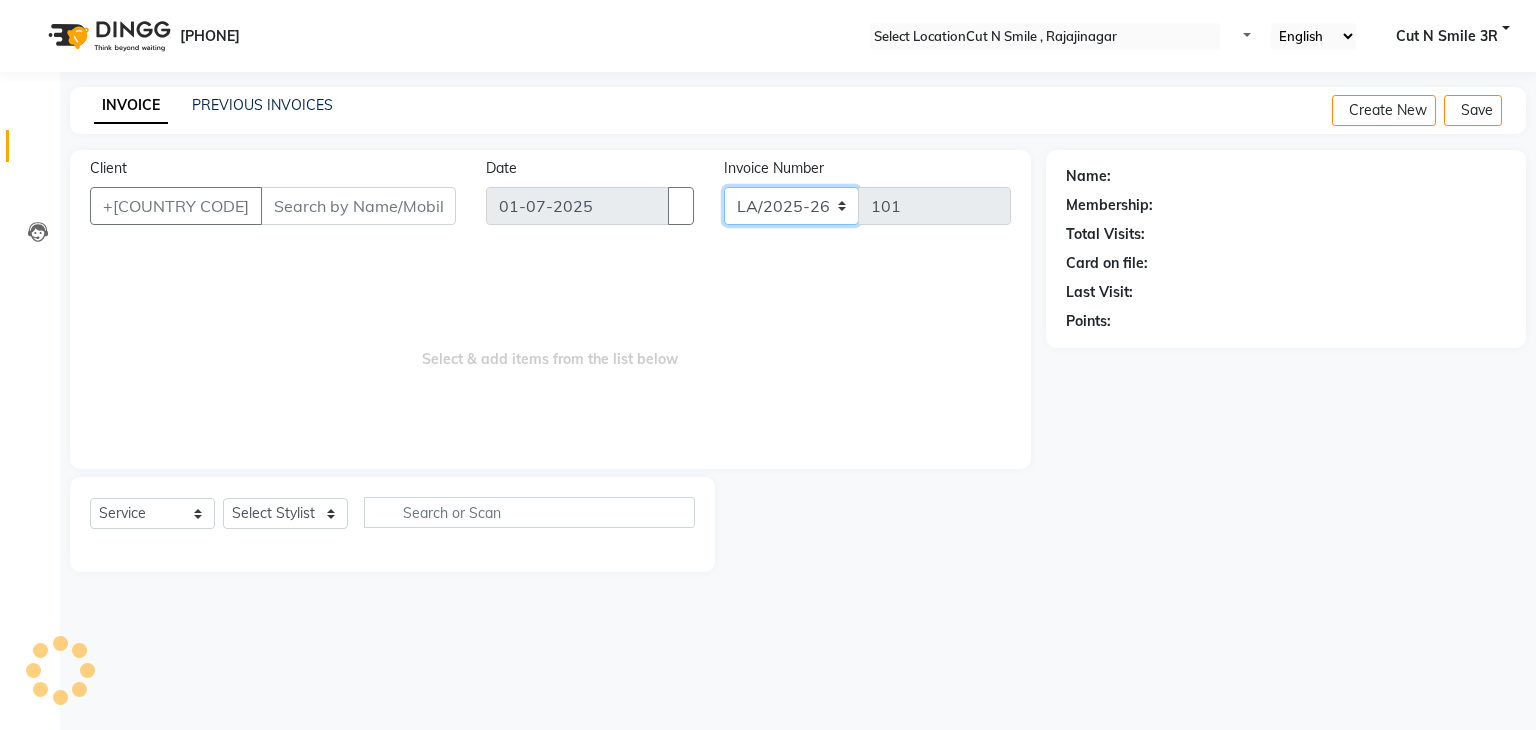 click on "[CODE]" at bounding box center [791, 206] 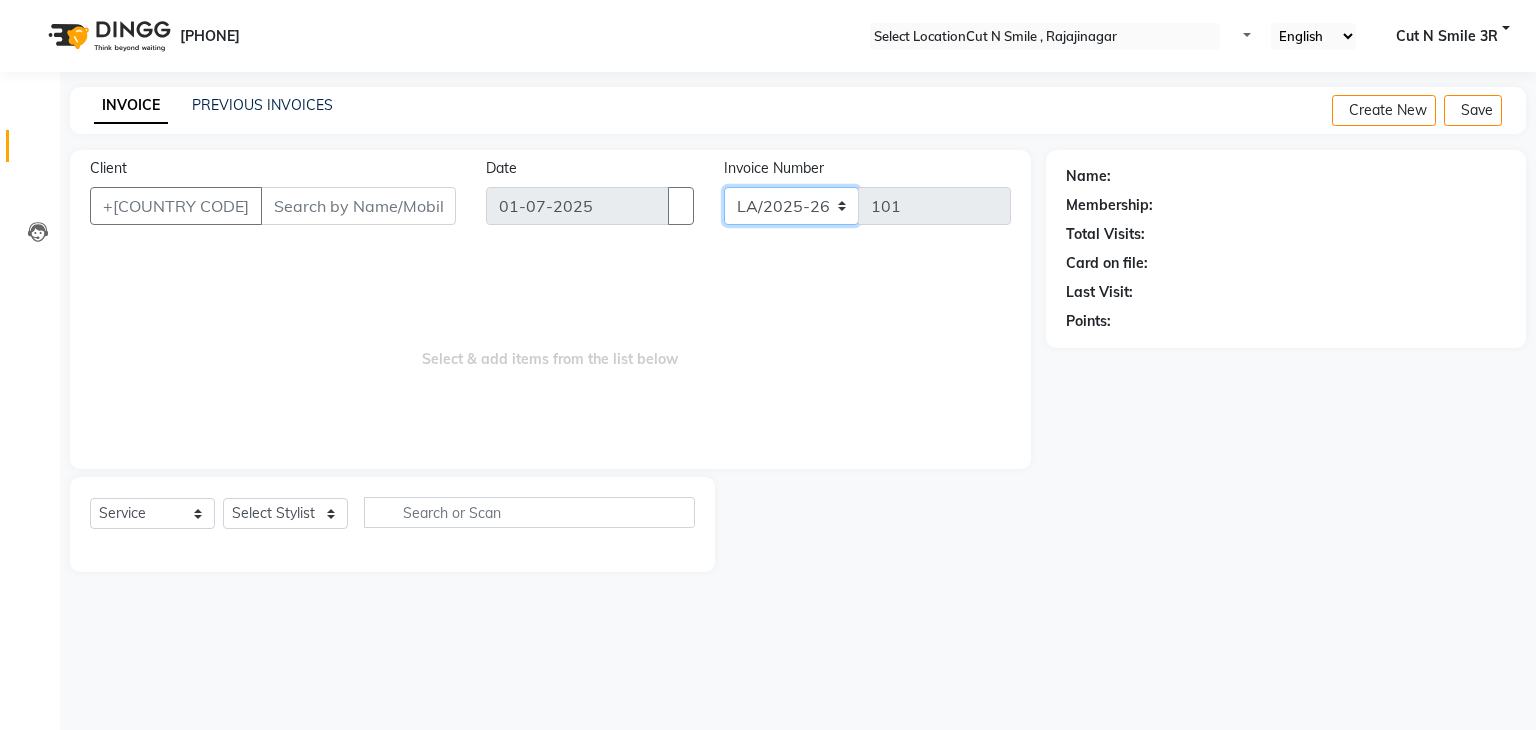 select on "7181" 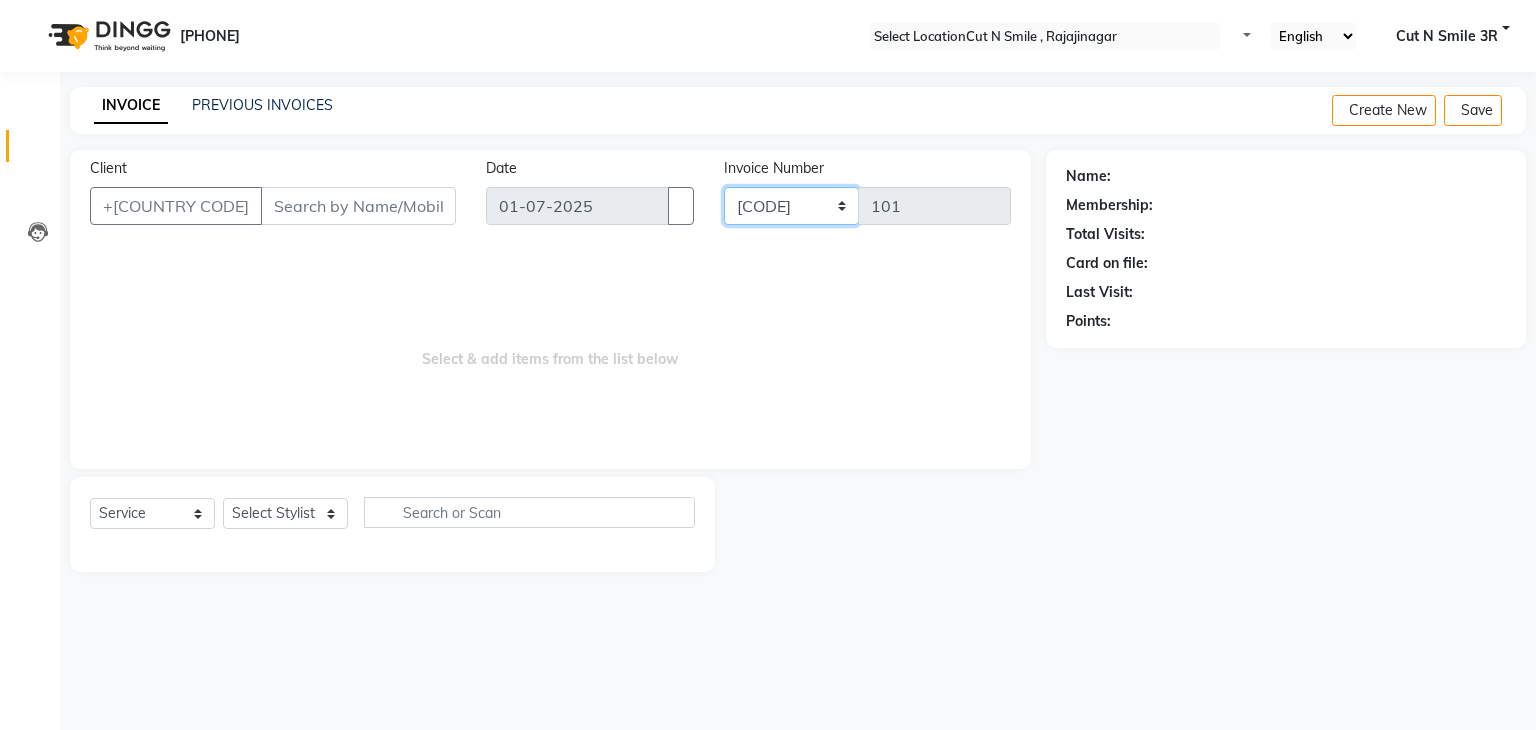 click on "[CODE]" at bounding box center (791, 206) 